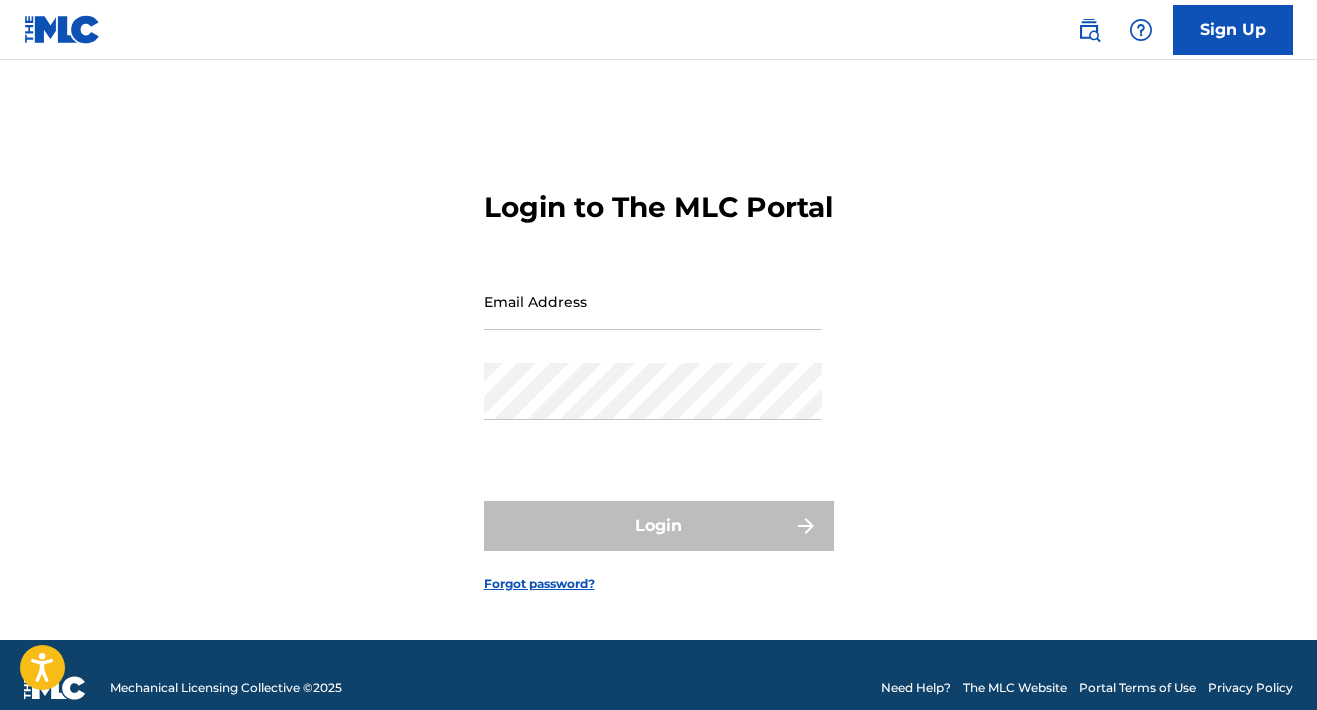 scroll, scrollTop: 0, scrollLeft: 0, axis: both 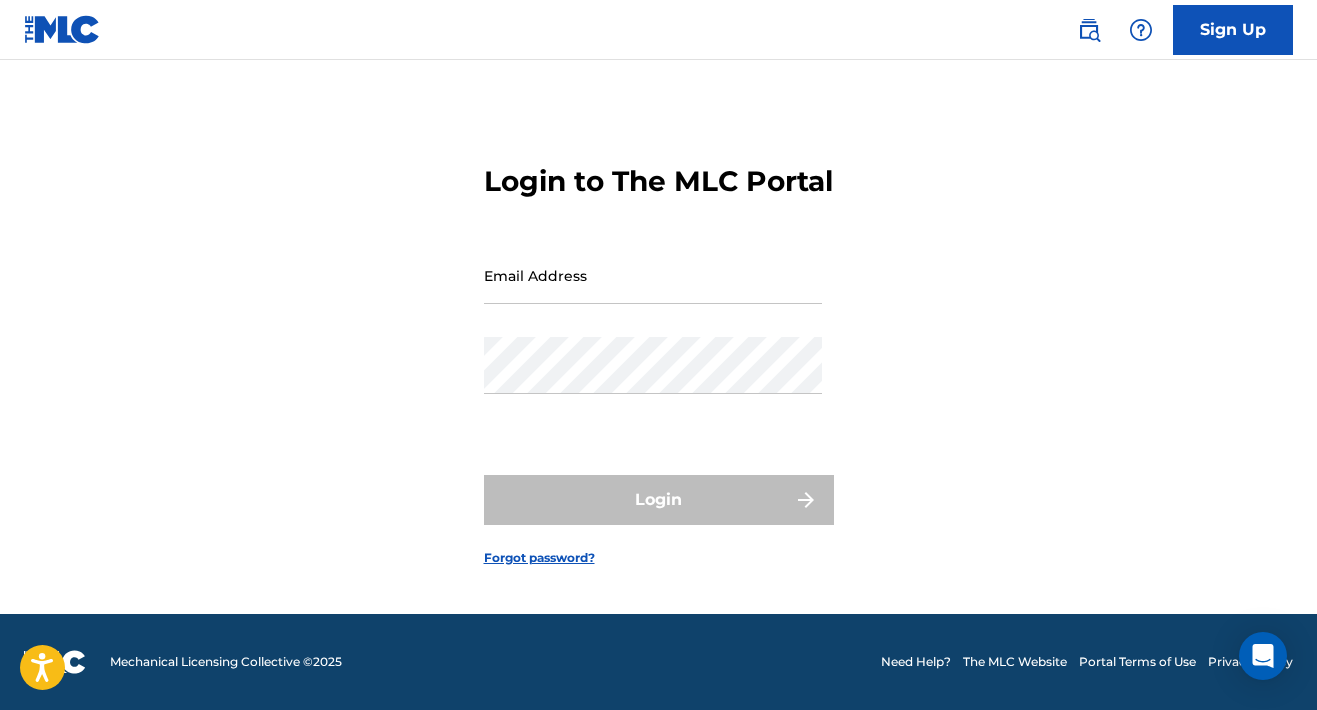 click on "Sign Up" at bounding box center (1233, 30) 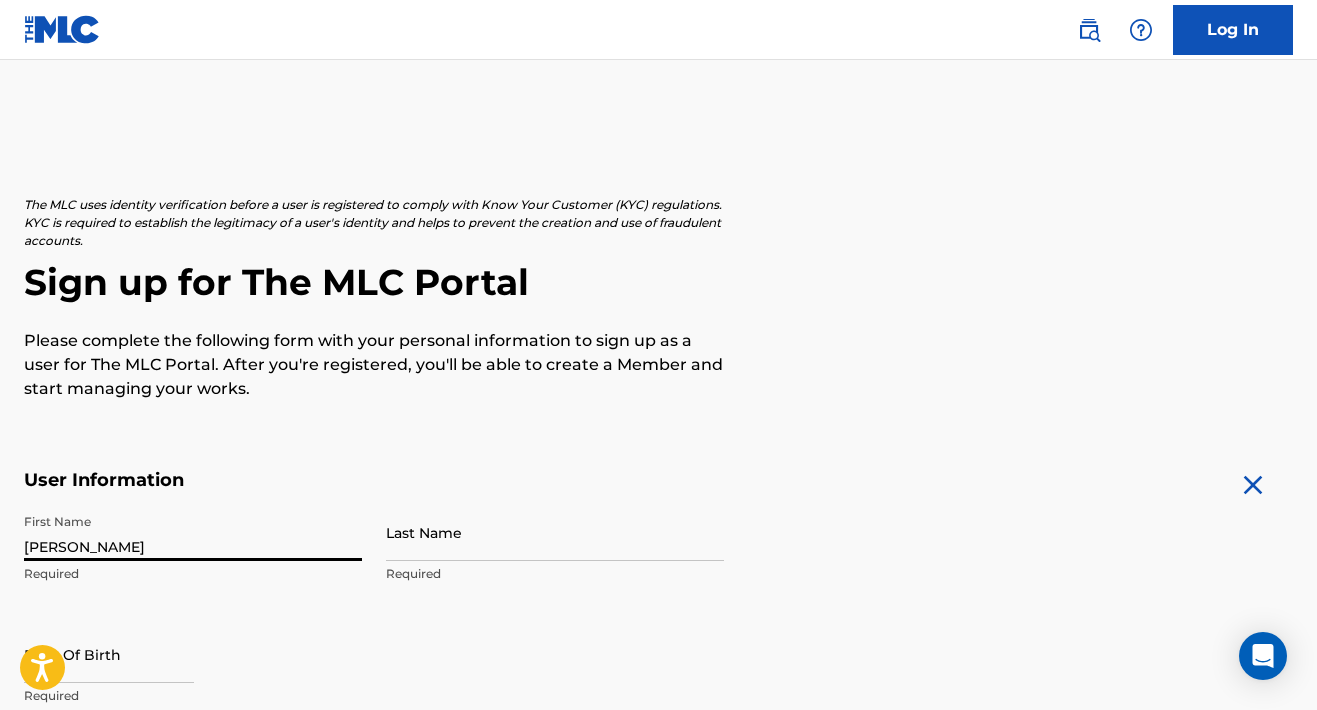 type on "[PERSON_NAME]" 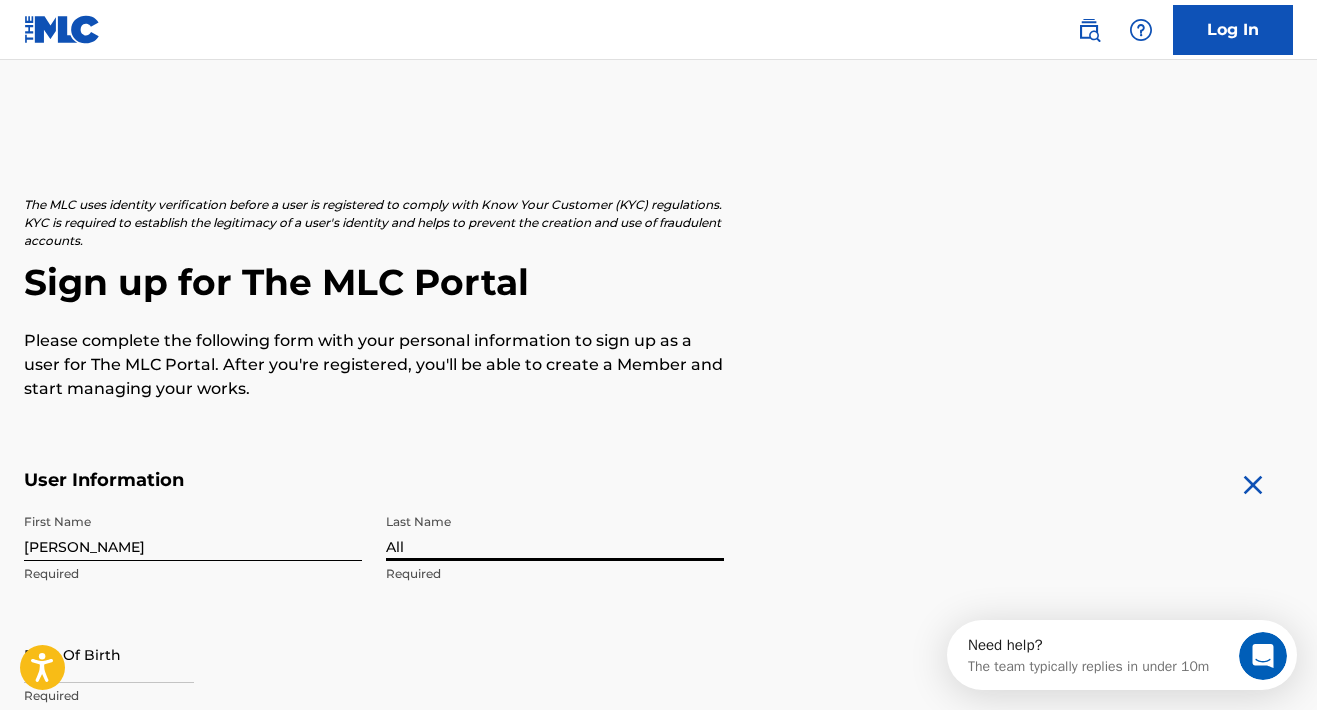 scroll, scrollTop: 0, scrollLeft: 0, axis: both 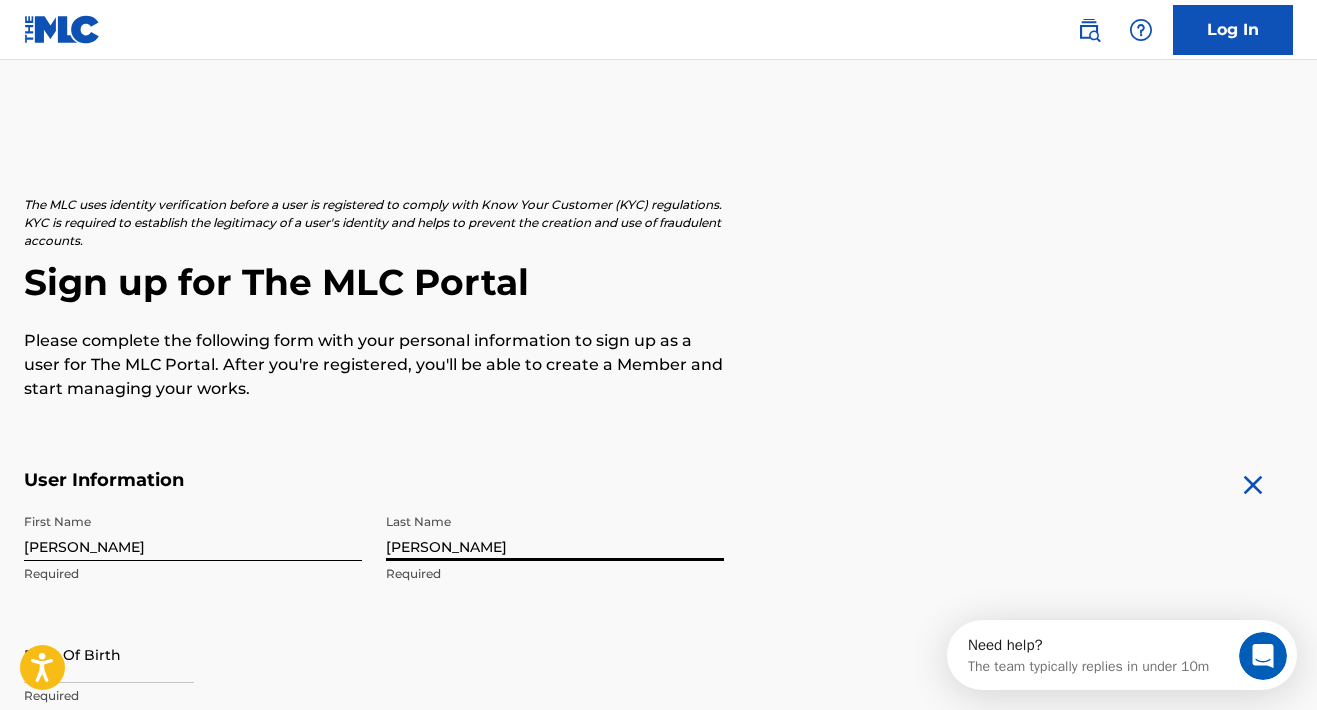 type on "[PERSON_NAME]" 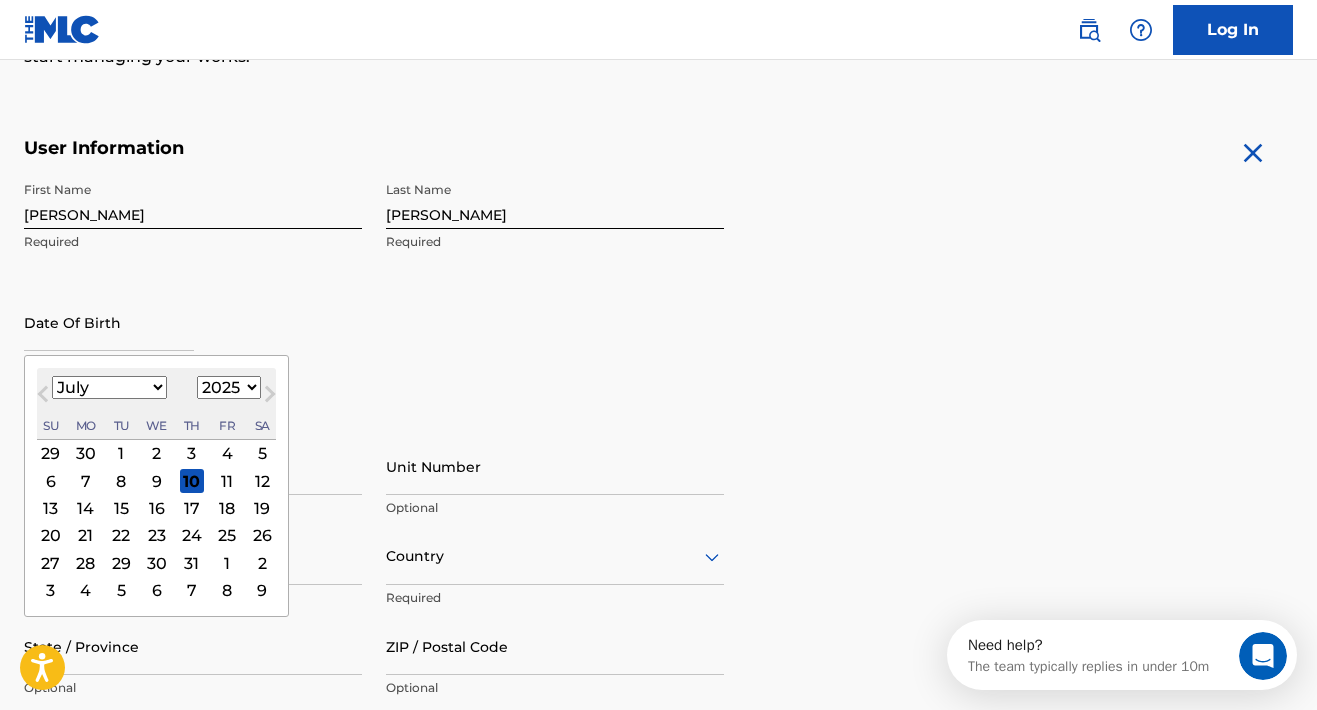 scroll, scrollTop: 439, scrollLeft: 0, axis: vertical 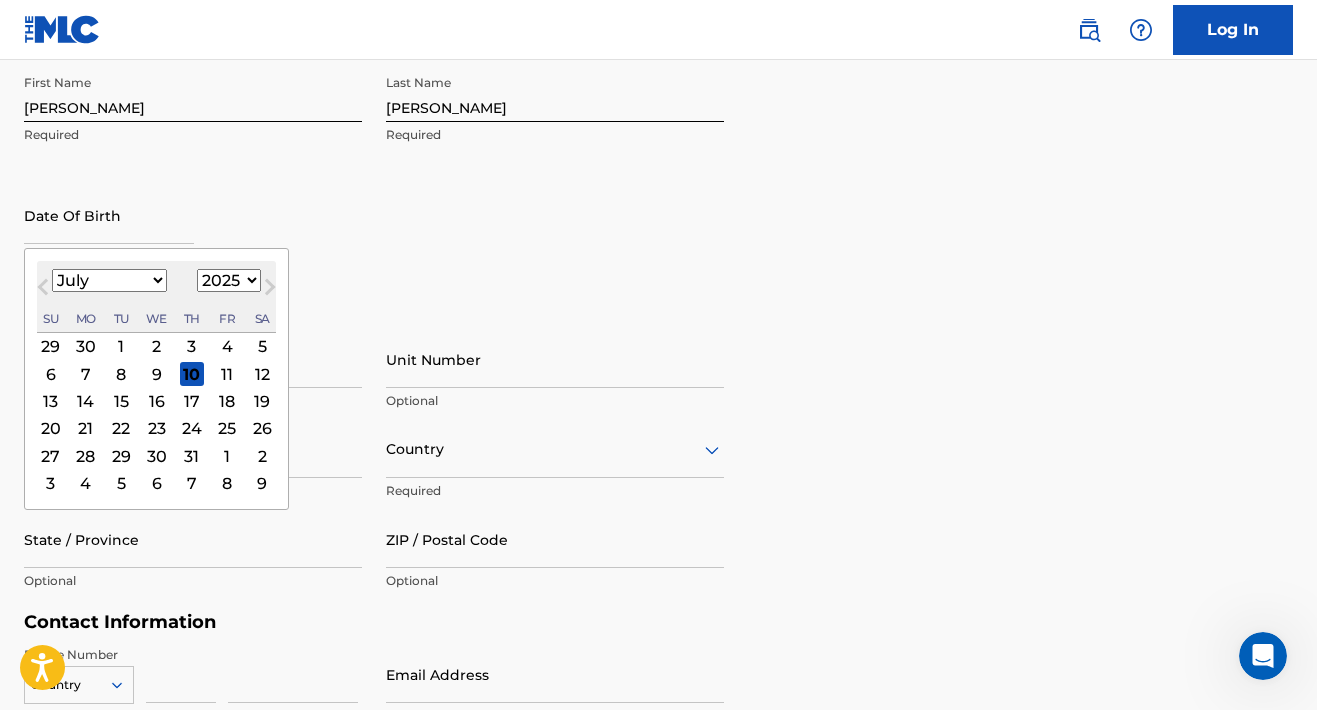 select on "5" 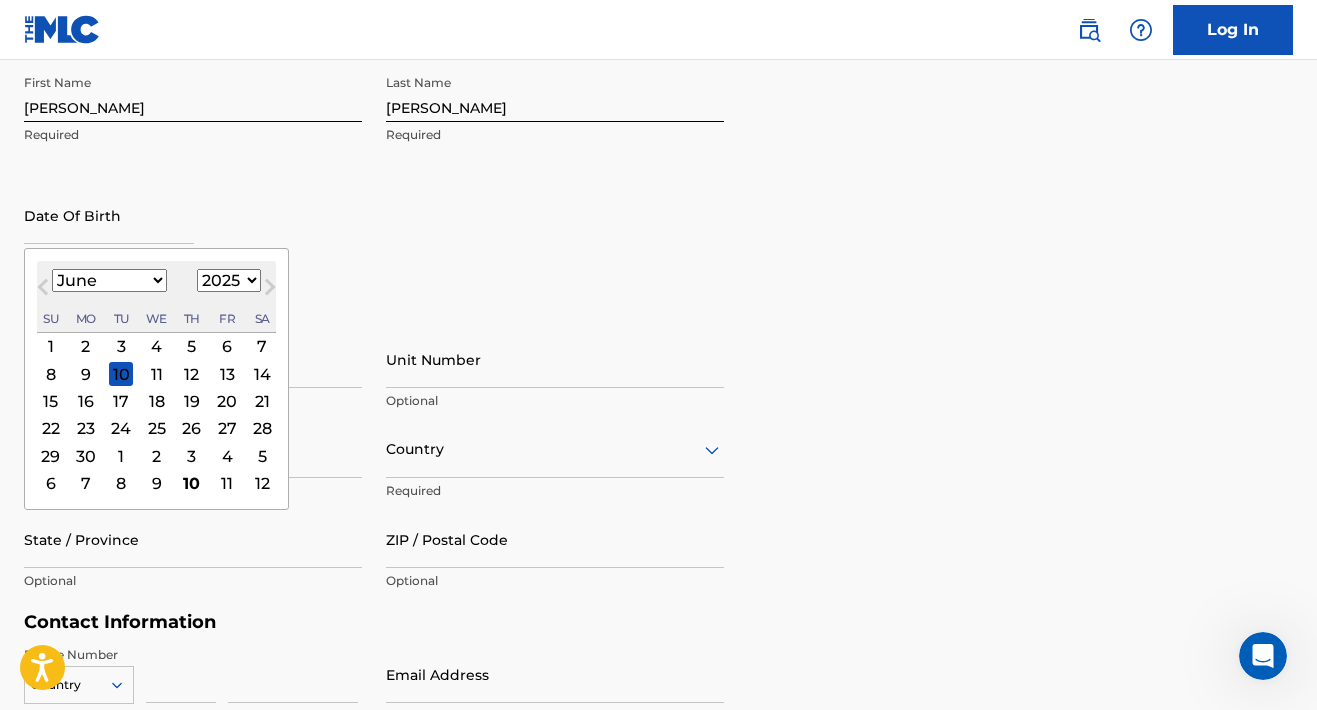 select on "1995" 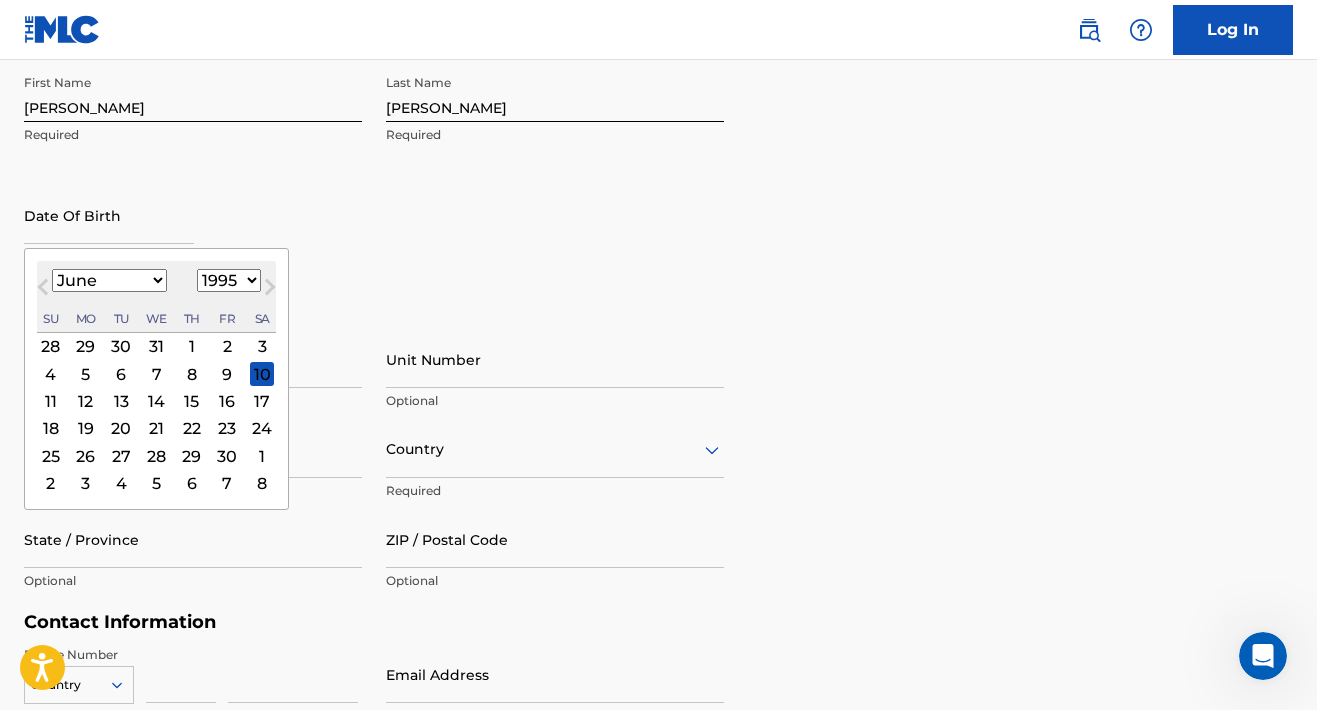 click on "30" at bounding box center (227, 456) 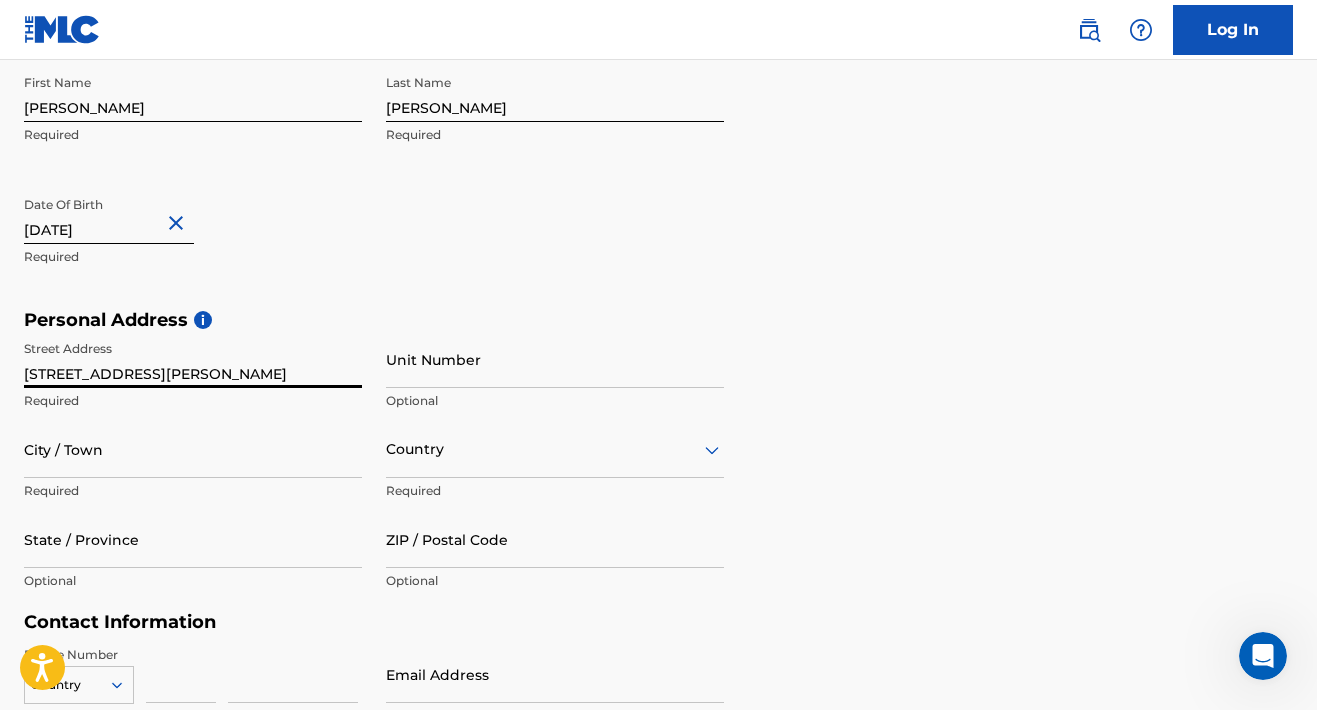 type on "[STREET_ADDRESS][PERSON_NAME]" 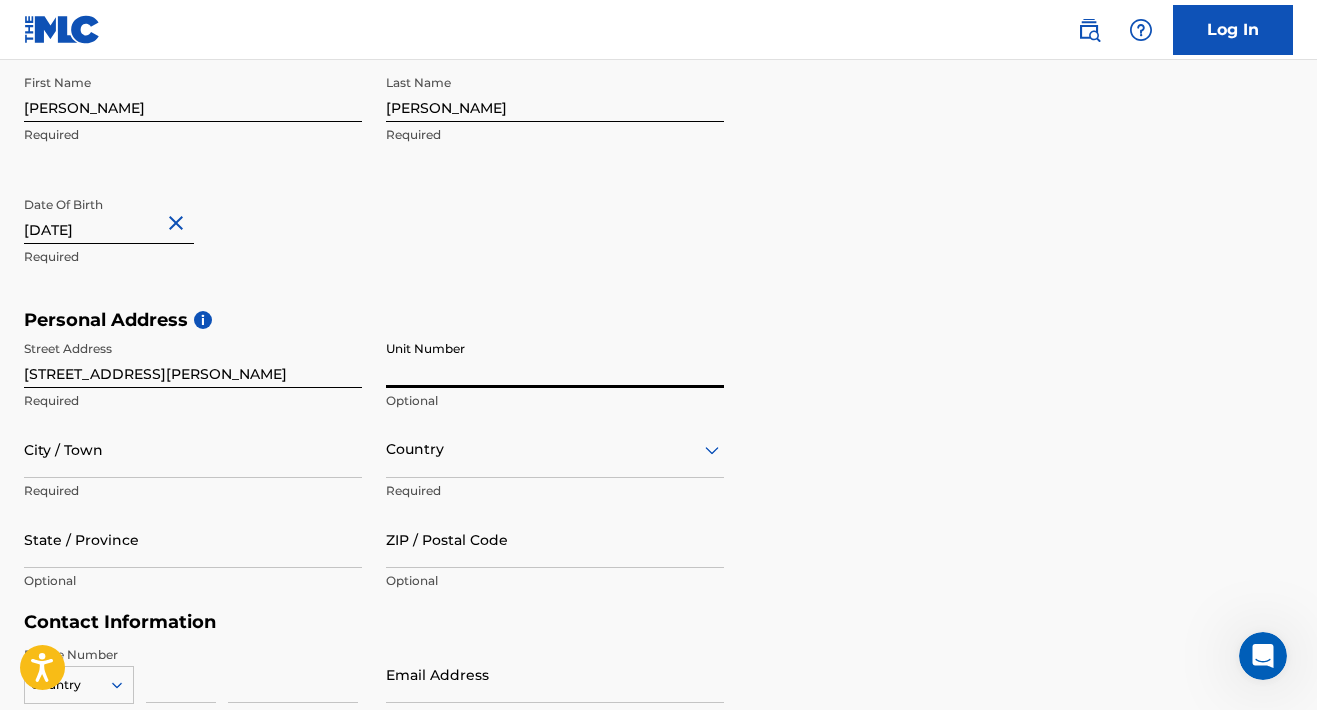 type on "J" 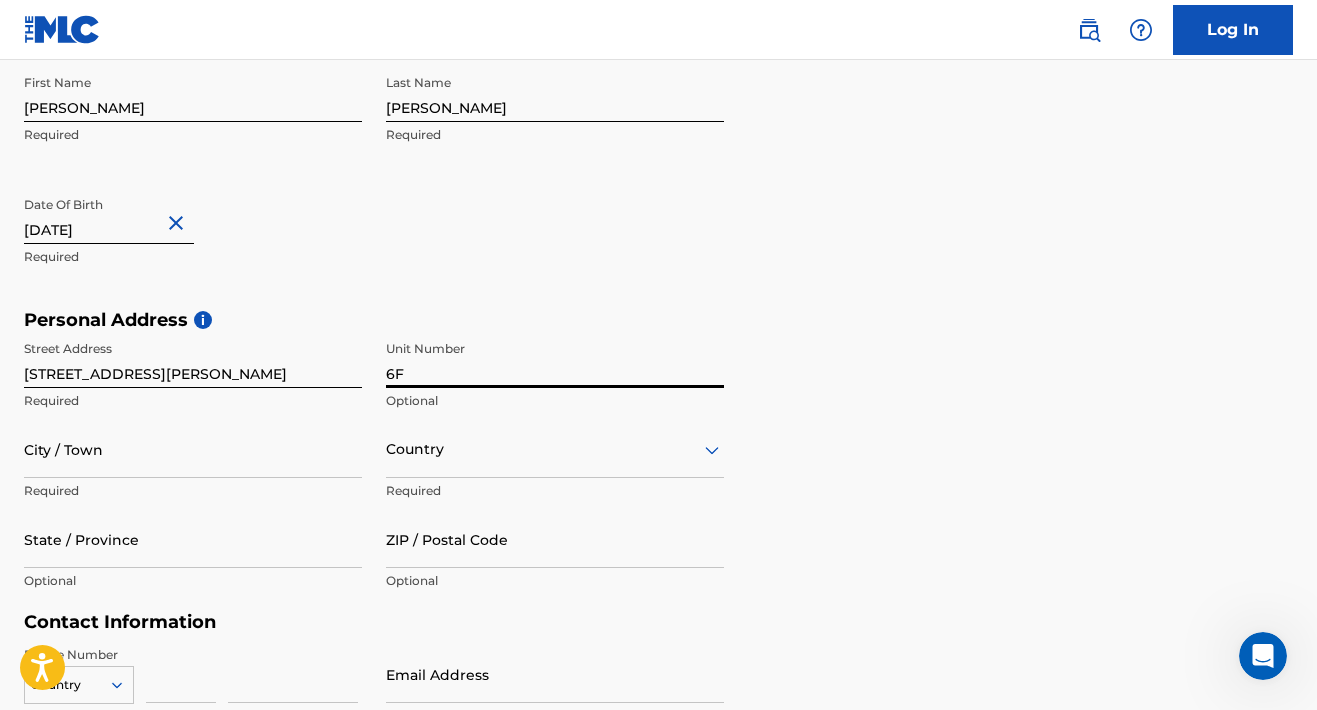 type on "6F" 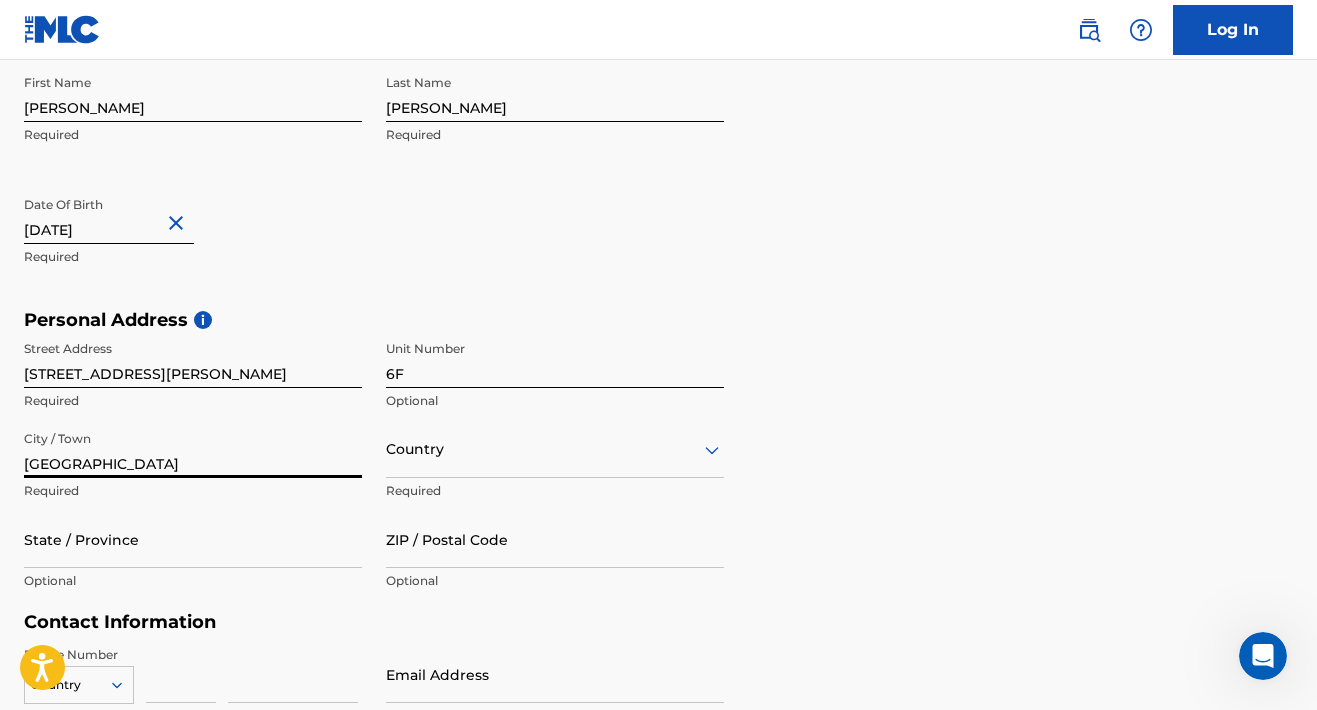 type on "[GEOGRAPHIC_DATA]" 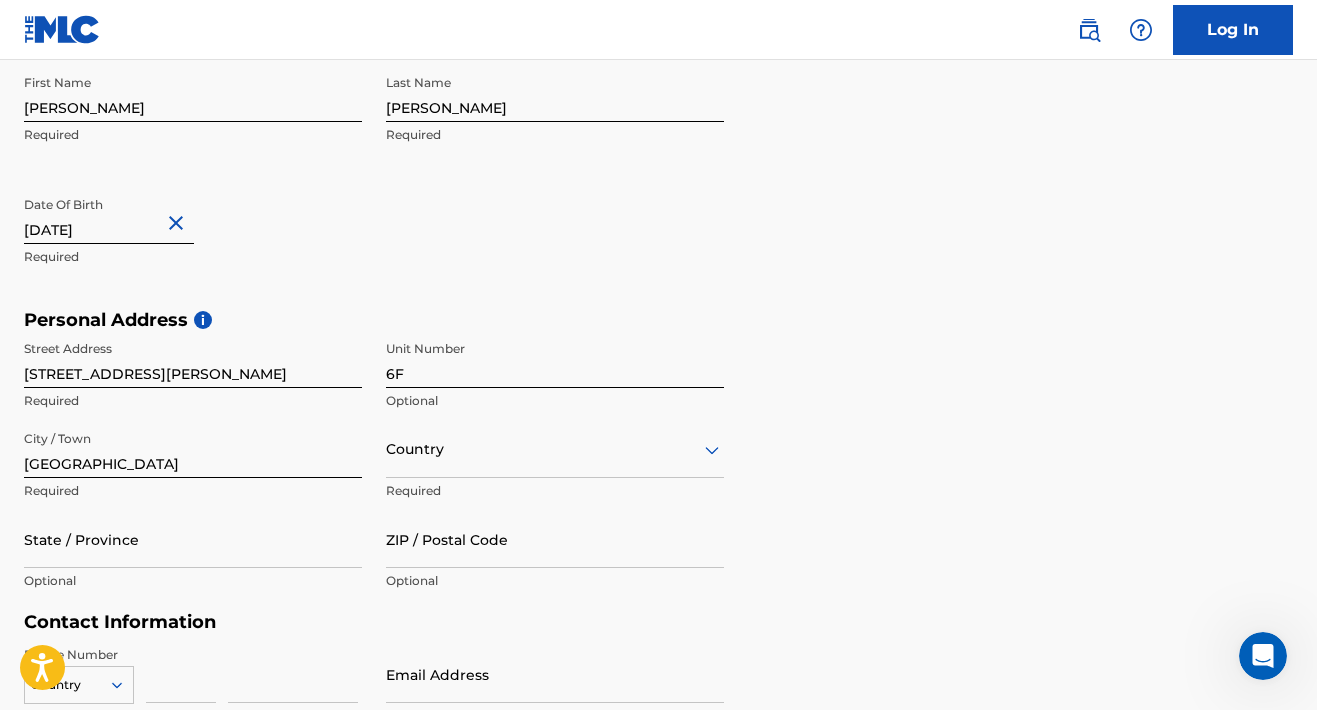 type on "n" 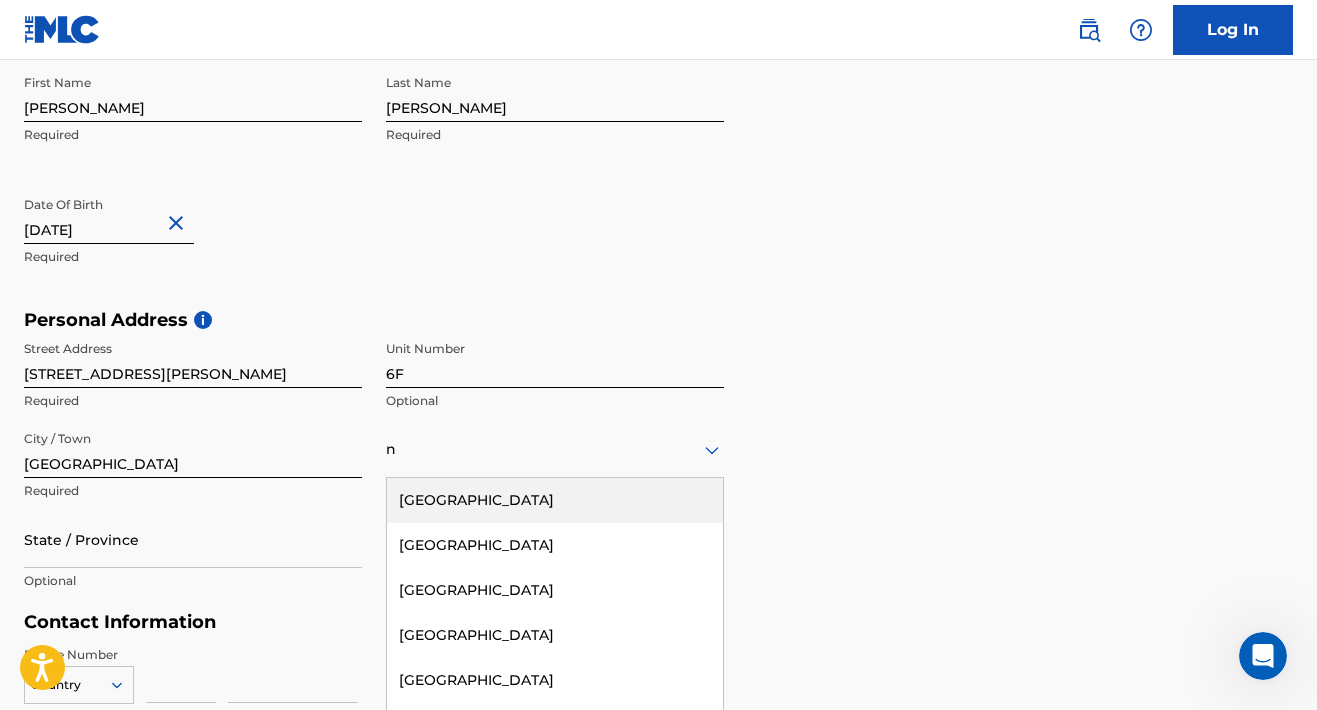 scroll, scrollTop: 507, scrollLeft: 0, axis: vertical 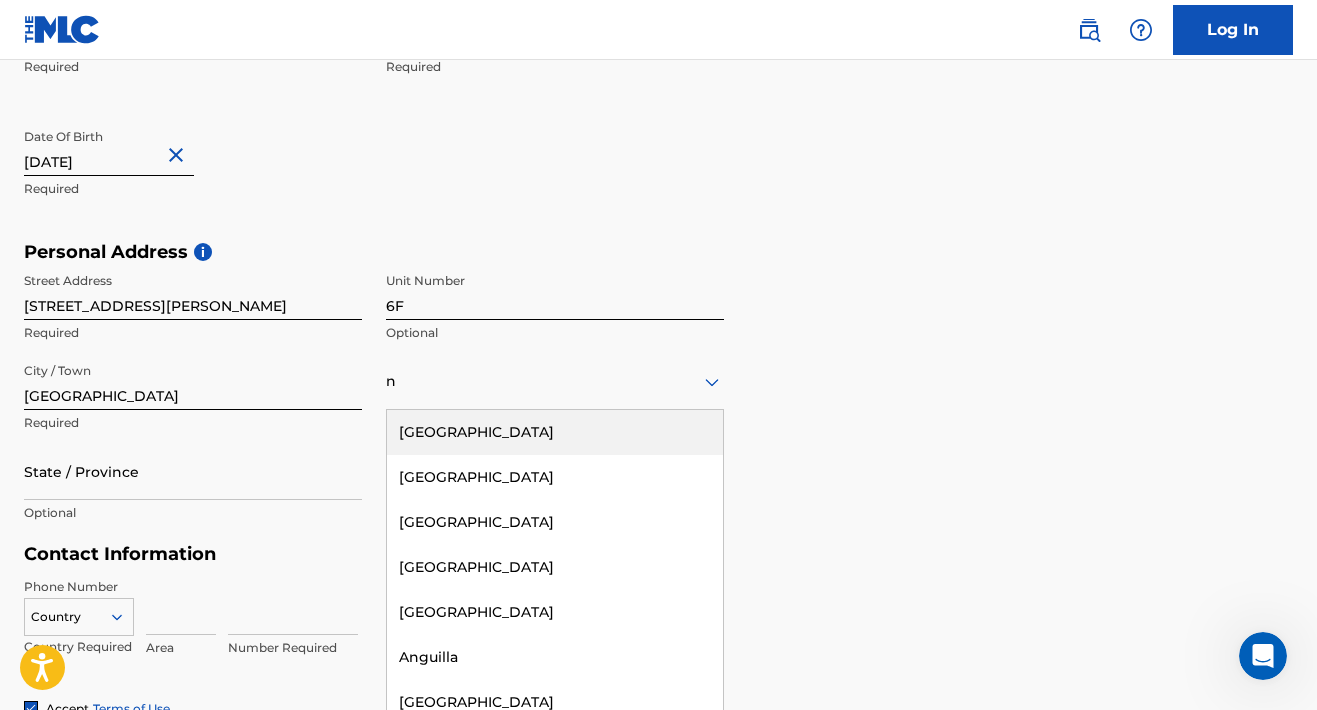 click on "[GEOGRAPHIC_DATA]" at bounding box center (555, 432) 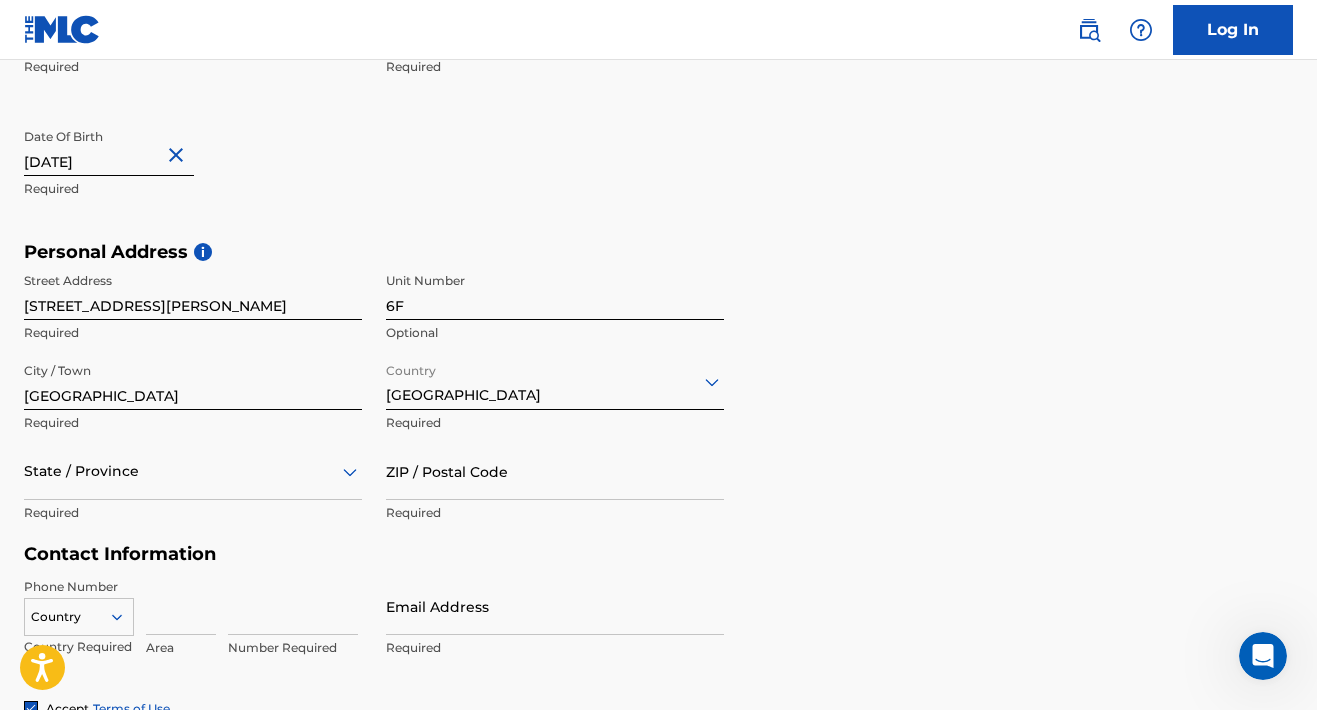 scroll, scrollTop: 597, scrollLeft: 0, axis: vertical 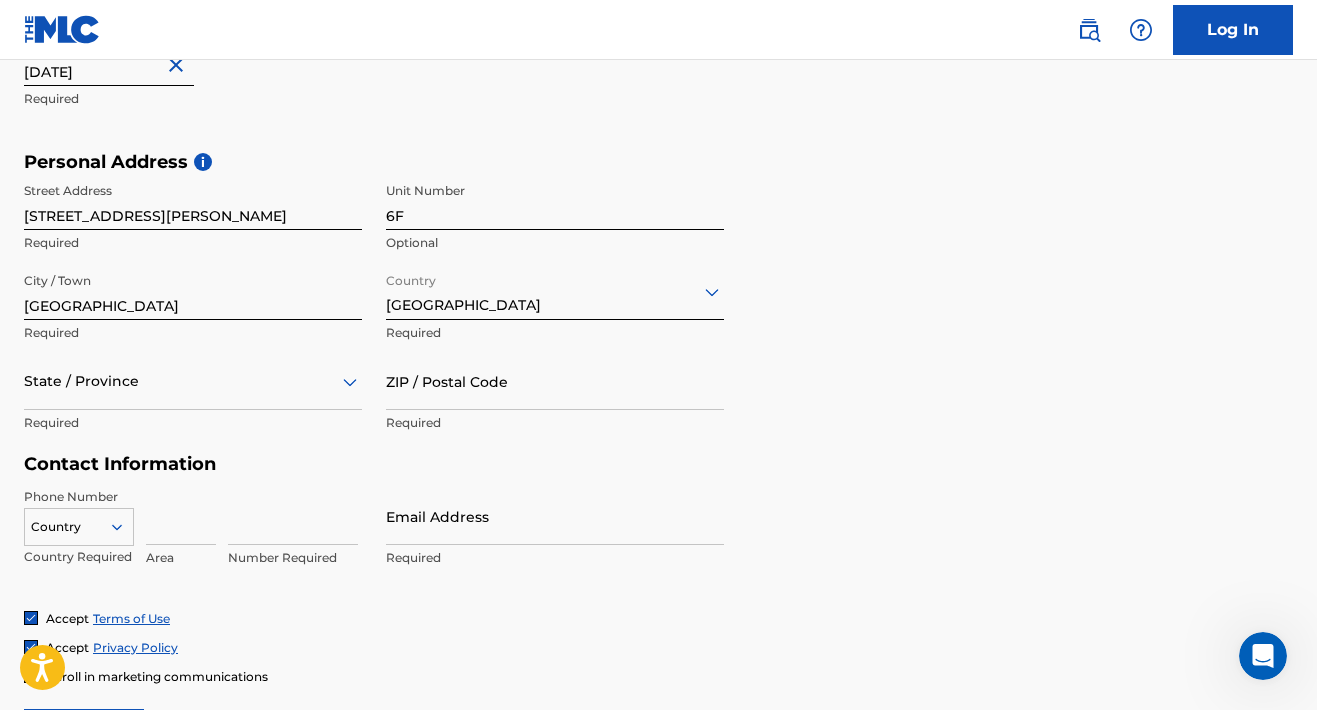 click on "State / Province" at bounding box center [193, 381] 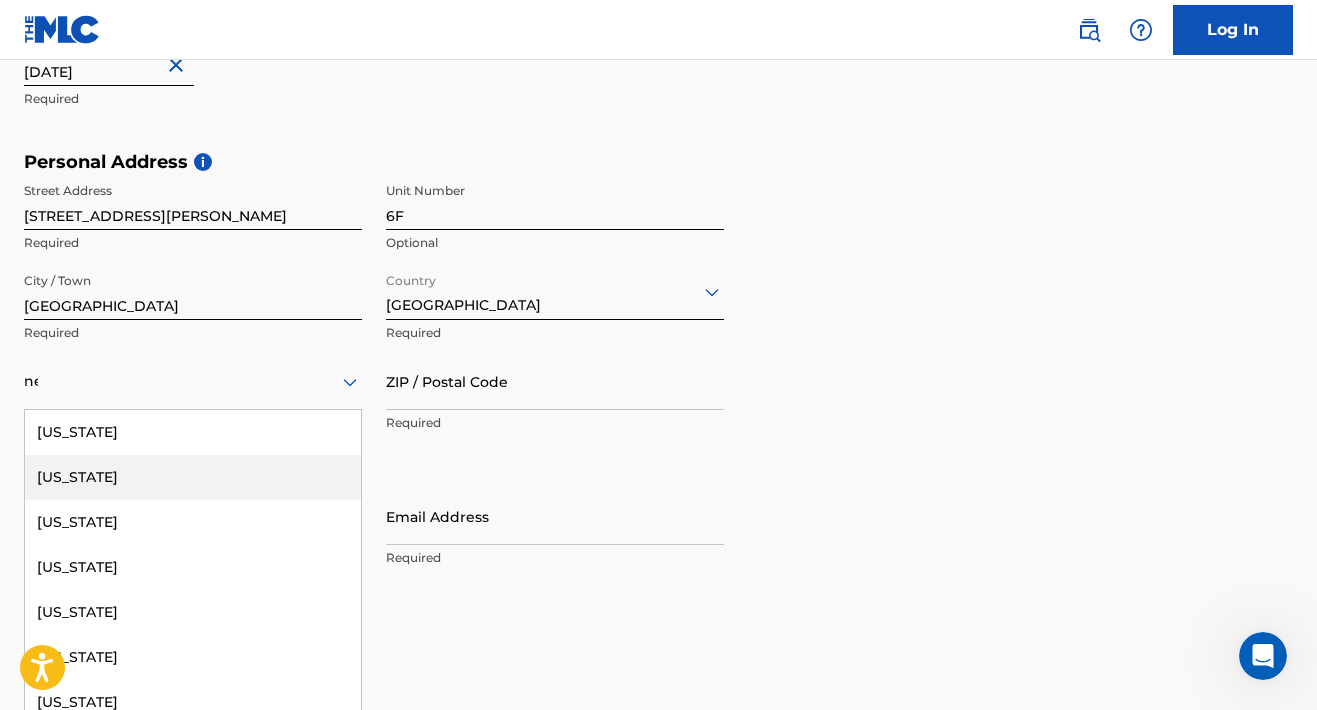 type on "new" 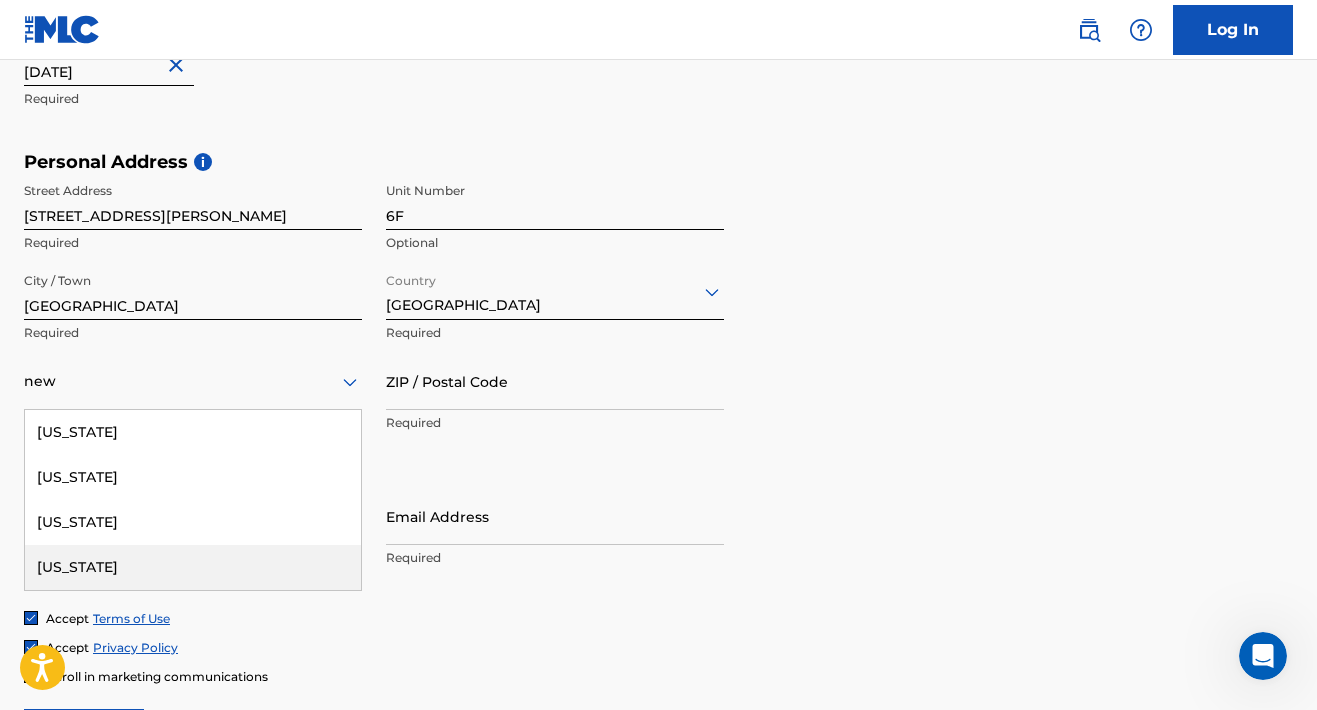 click on "[US_STATE]" at bounding box center [193, 567] 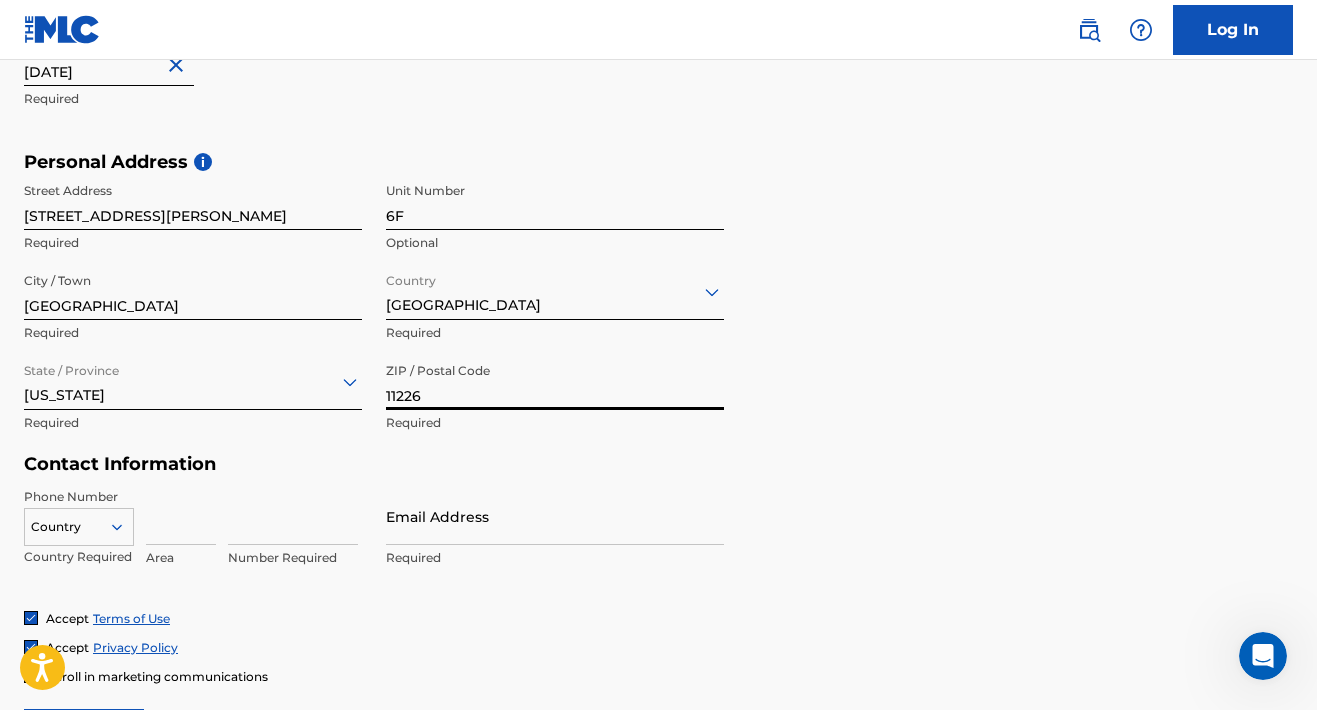 type on "11226" 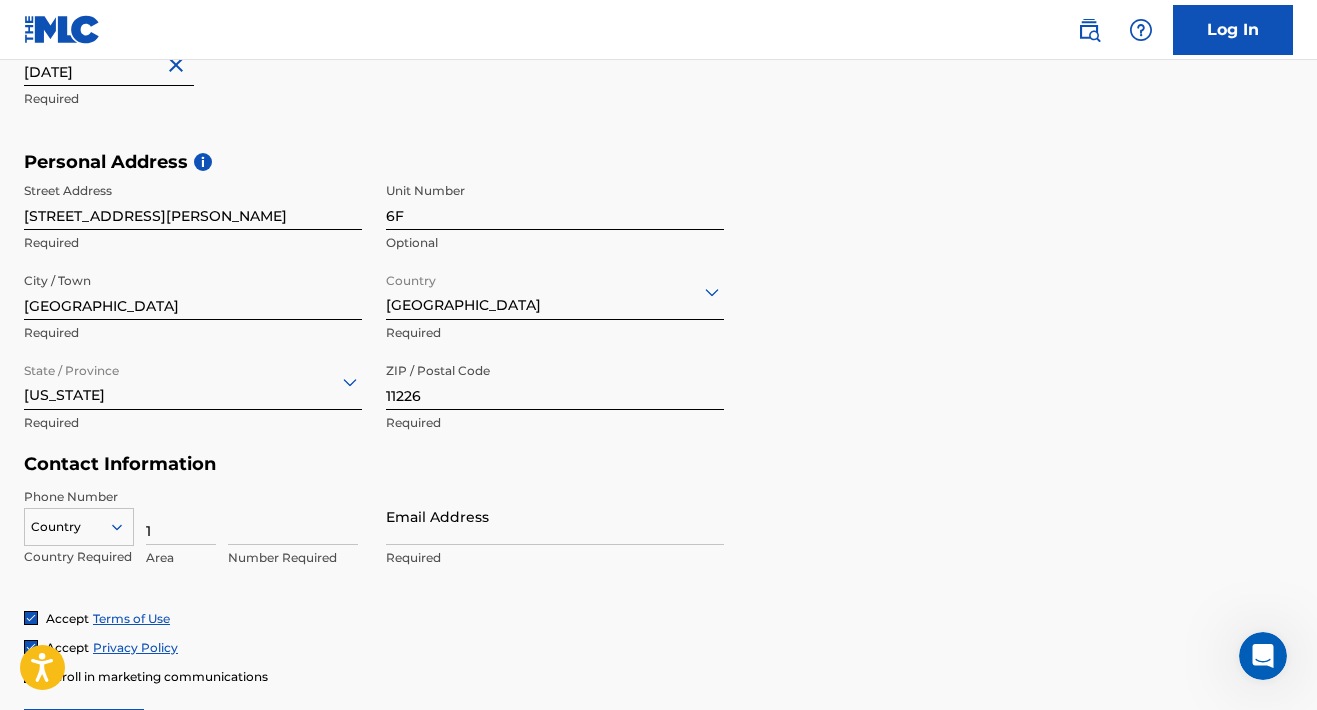 type on "1" 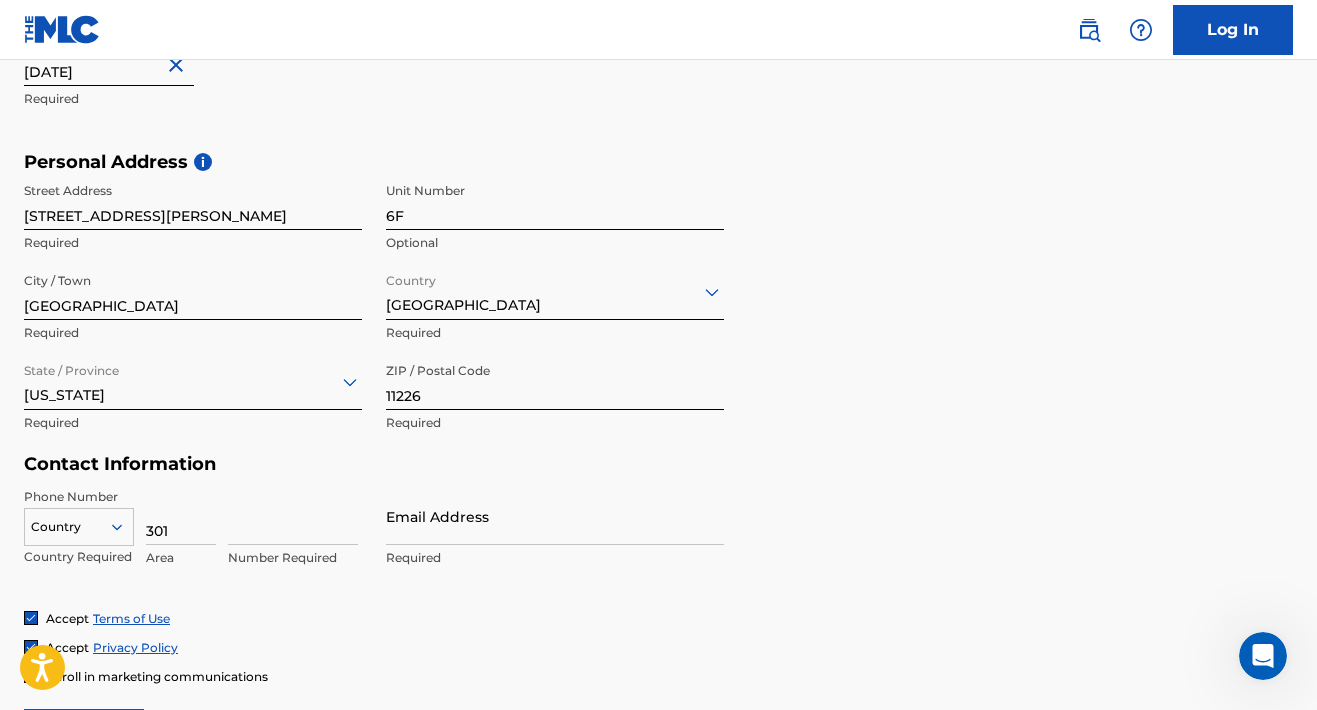 type on "301" 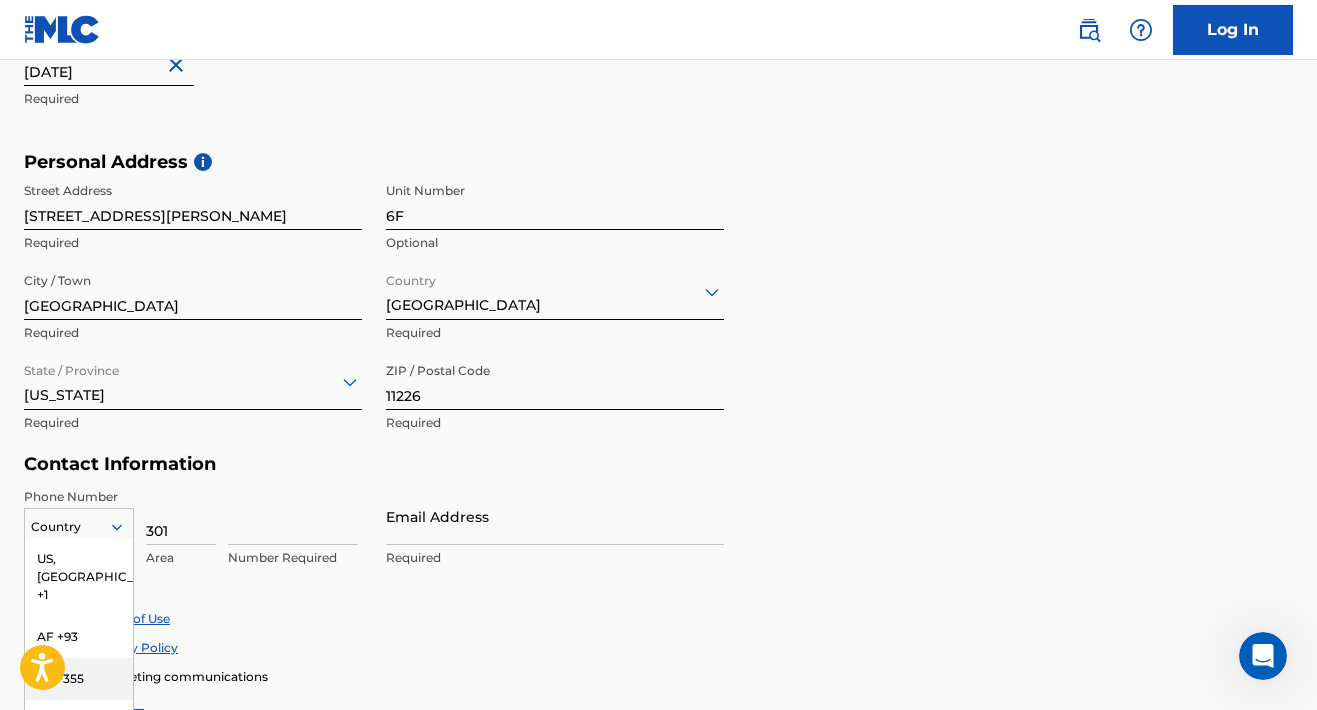 scroll, scrollTop: 724, scrollLeft: 0, axis: vertical 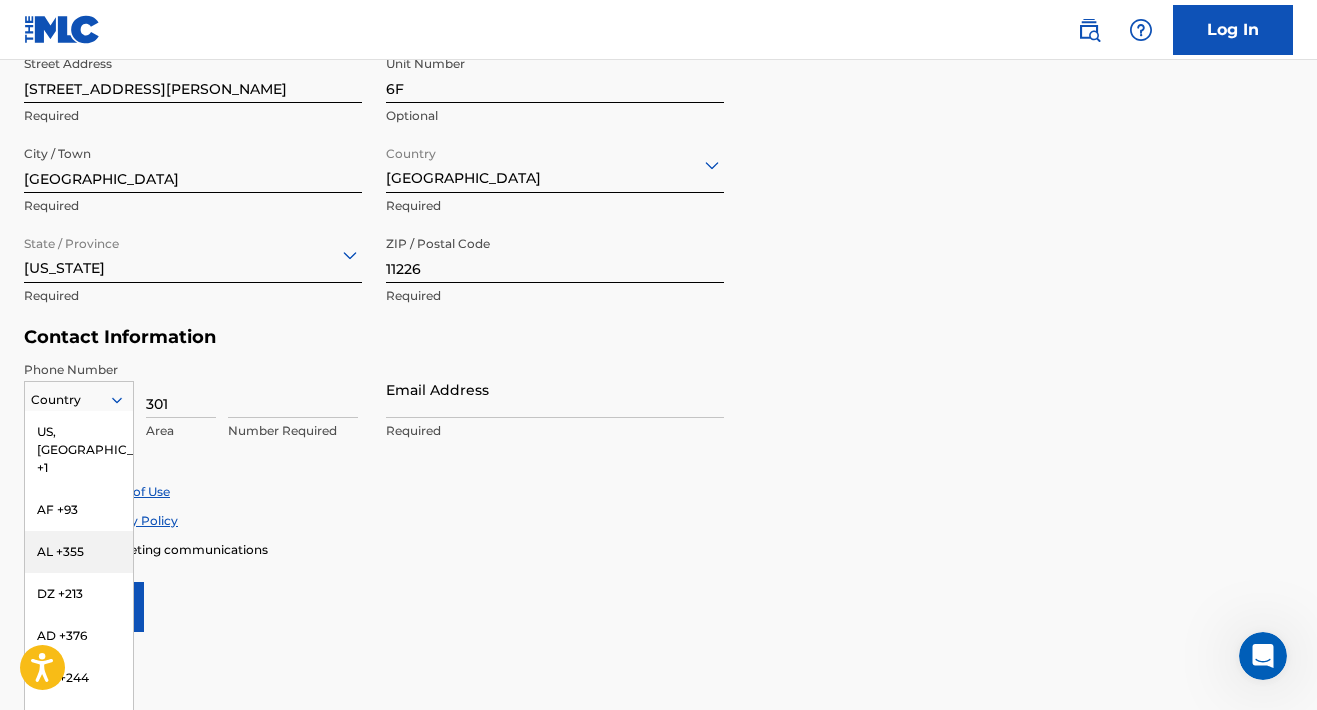 click on "AL +355, 3 of 216. 216 results available. Use Up and Down to choose options, press Enter to select the currently focused option, press Escape to exit the menu, press Tab to select the option and exit the menu. Country [GEOGRAPHIC_DATA], [GEOGRAPHIC_DATA] +1 AF +93 AL +355 DZ +213 AD +376 AO +244 AI +1264 AG +1268 AR +54 AM +374 AW +297 AU +61 AT +43 AZ +994 BS +1242 BH +973 BD +880 BB +1246 BY +375 BE +32 BZ +501 BJ +229 BM +1441 BT +975 BO +591 BA +387 BW +267 BR +55 BN +673 BG +359 BF +226 BI +257 KH +855 CM +237 CV +238 KY +1345 CF +236 TD +235 CL +56 CN +86 CO +57 KM +269 CG, CD +242 CK +682 CR +506 CI +225 HR +385 CU +53 CY +357 CZ +420 DK +45 DJ +253 DM +1767 DO +1809 EC +593 EG +20 SV +503 GQ +240 ER +291 EE +372 ET +251 FK +500 FO +298 FJ +679 FI +358 FR +33 GF +594 PF +689 GA +241 GM +220 GE +995 DE +49 GH +233 GI +350 GR +30 GL +299 GD +1473 GP +590 GT +502 GN +224 GW +245 GY +592 HT +509 VA, IT +39 HN +504 HK +852 HU +36 IS +354 IN +91 ID +62 IR +98 IQ +964 IE +353 IL +972 JM +1876 JP +81 JO +962 KZ +7 KE +254 KI +686 KP +850" at bounding box center (79, 396) 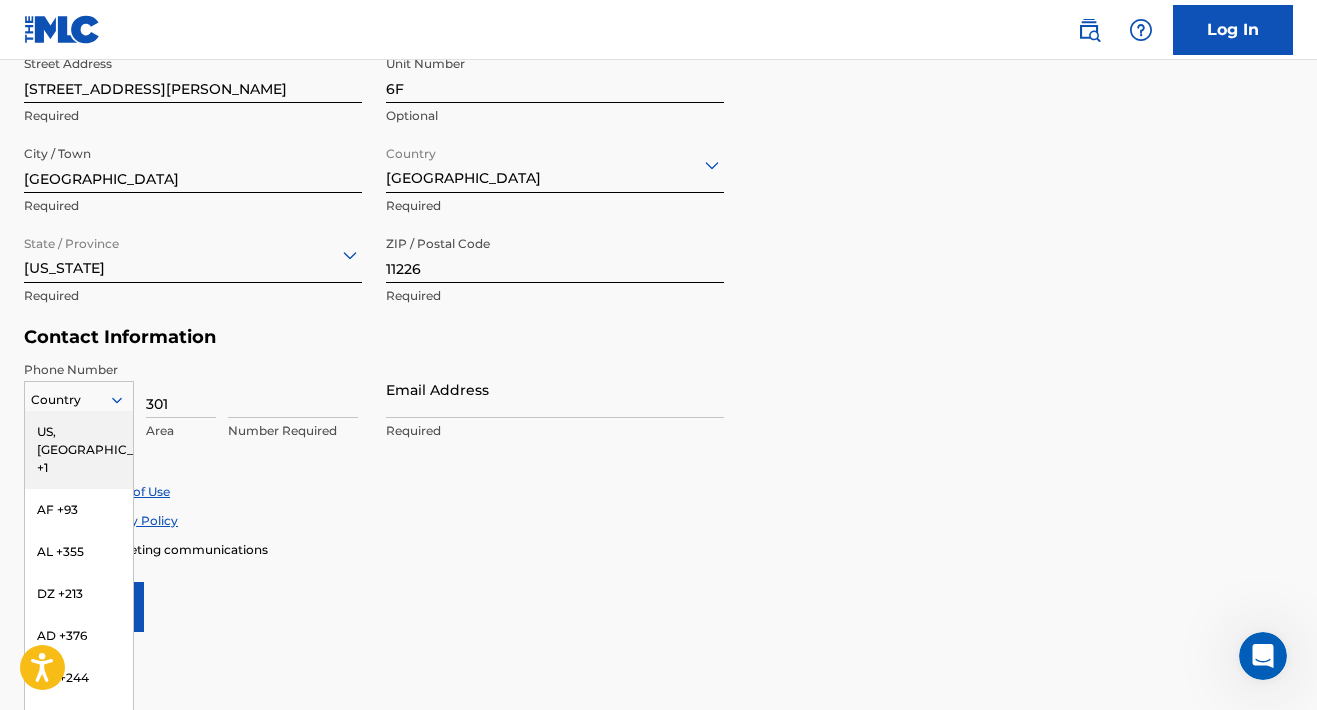 click on "US, [GEOGRAPHIC_DATA] +1" at bounding box center (79, 450) 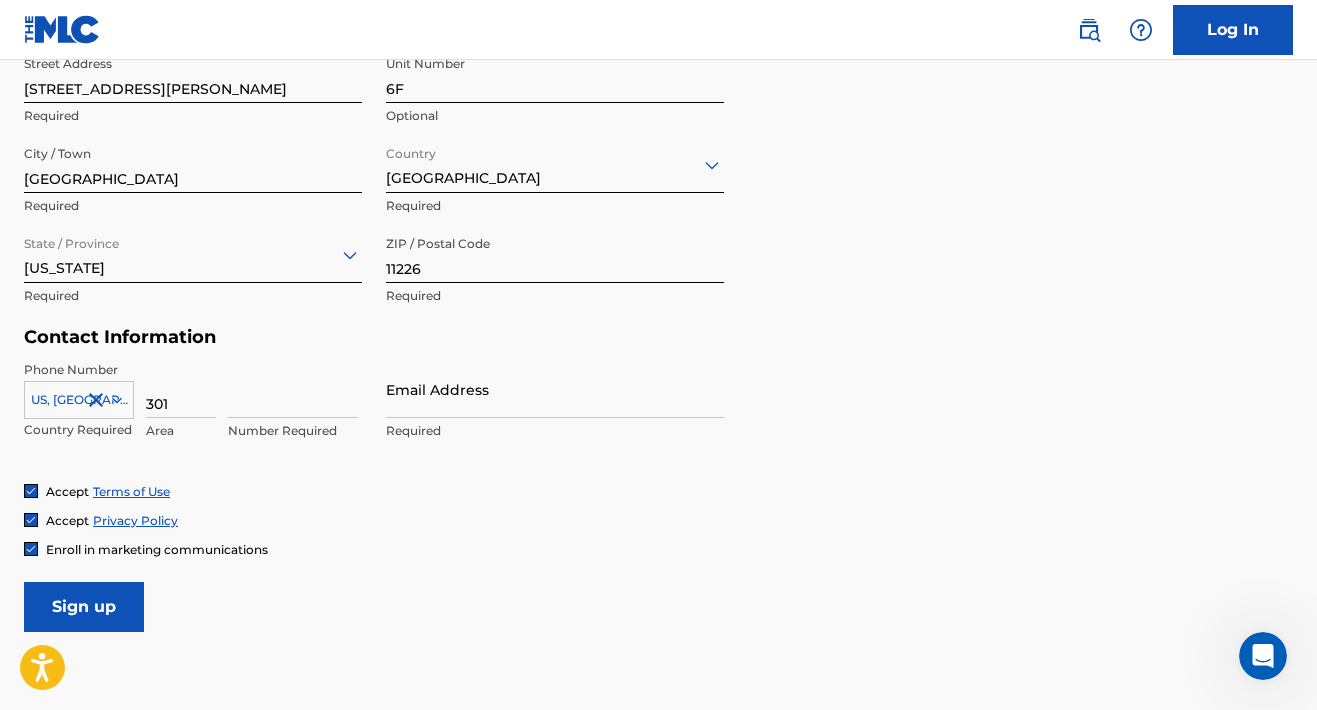 click at bounding box center [293, 389] 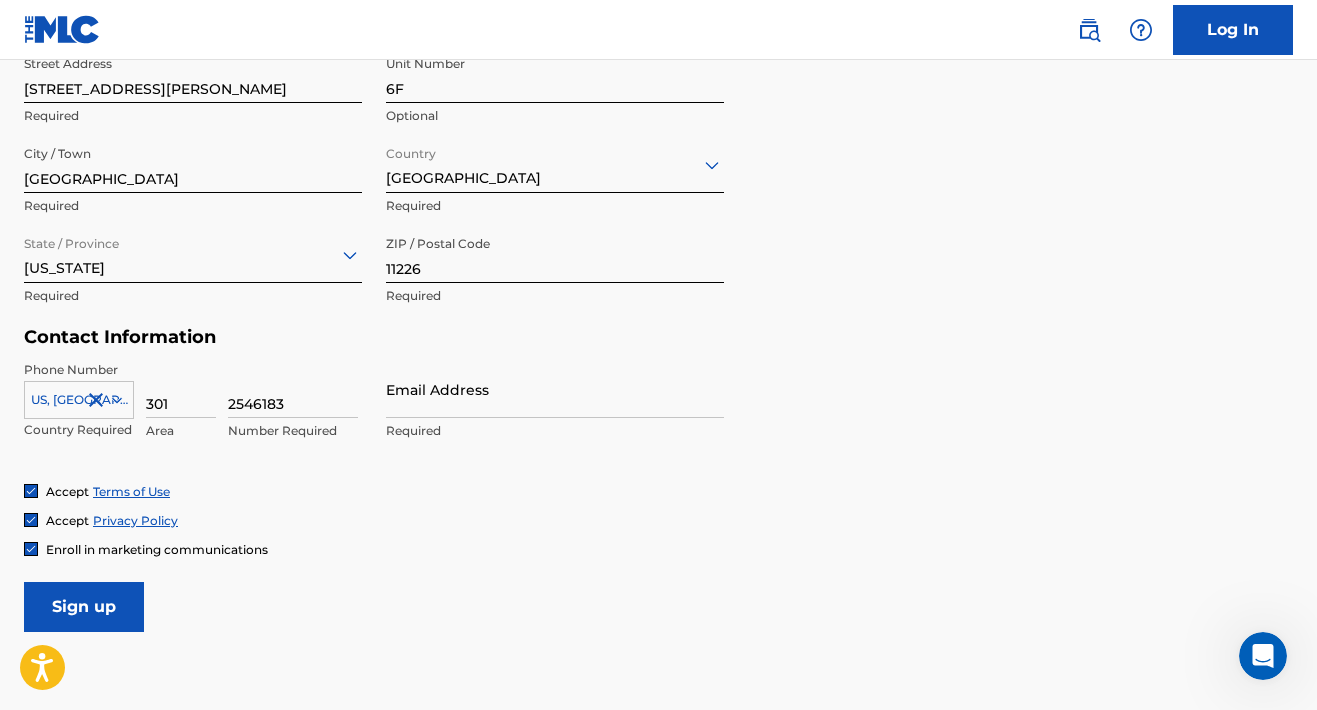 type on "2546183" 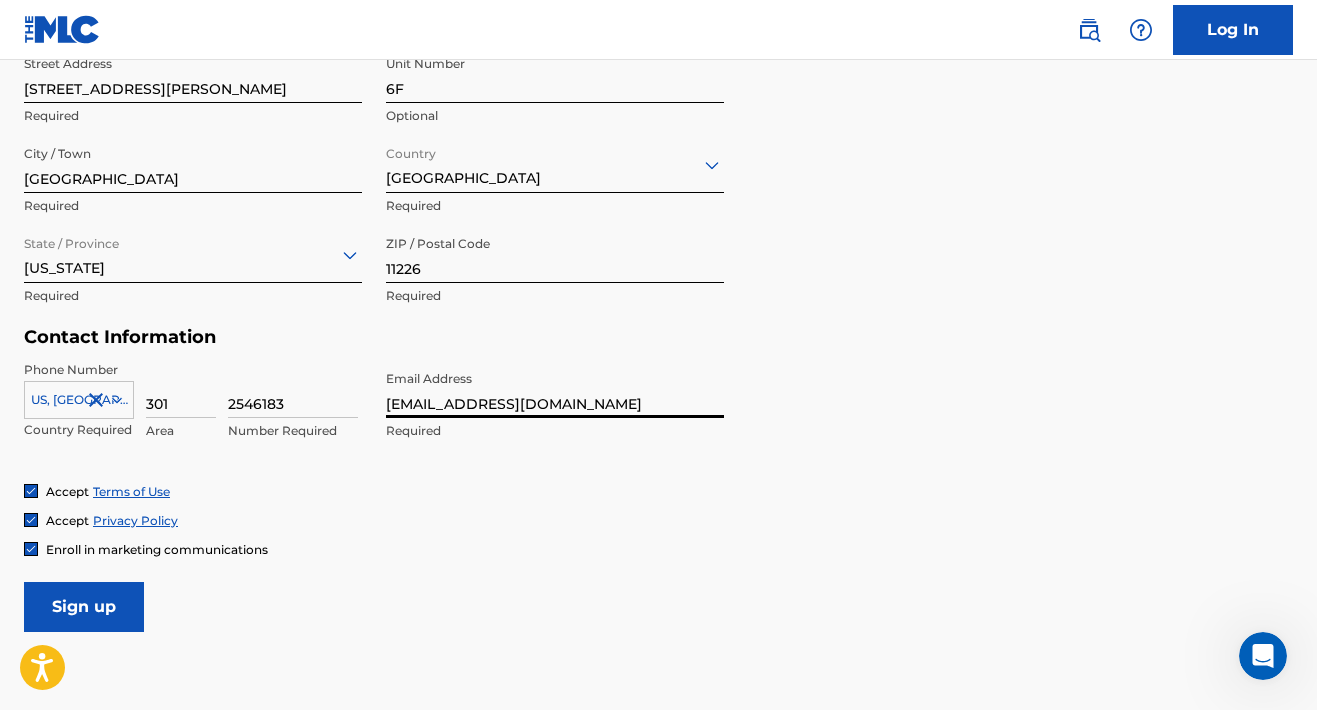 type on "[EMAIL_ADDRESS][DOMAIN_NAME]" 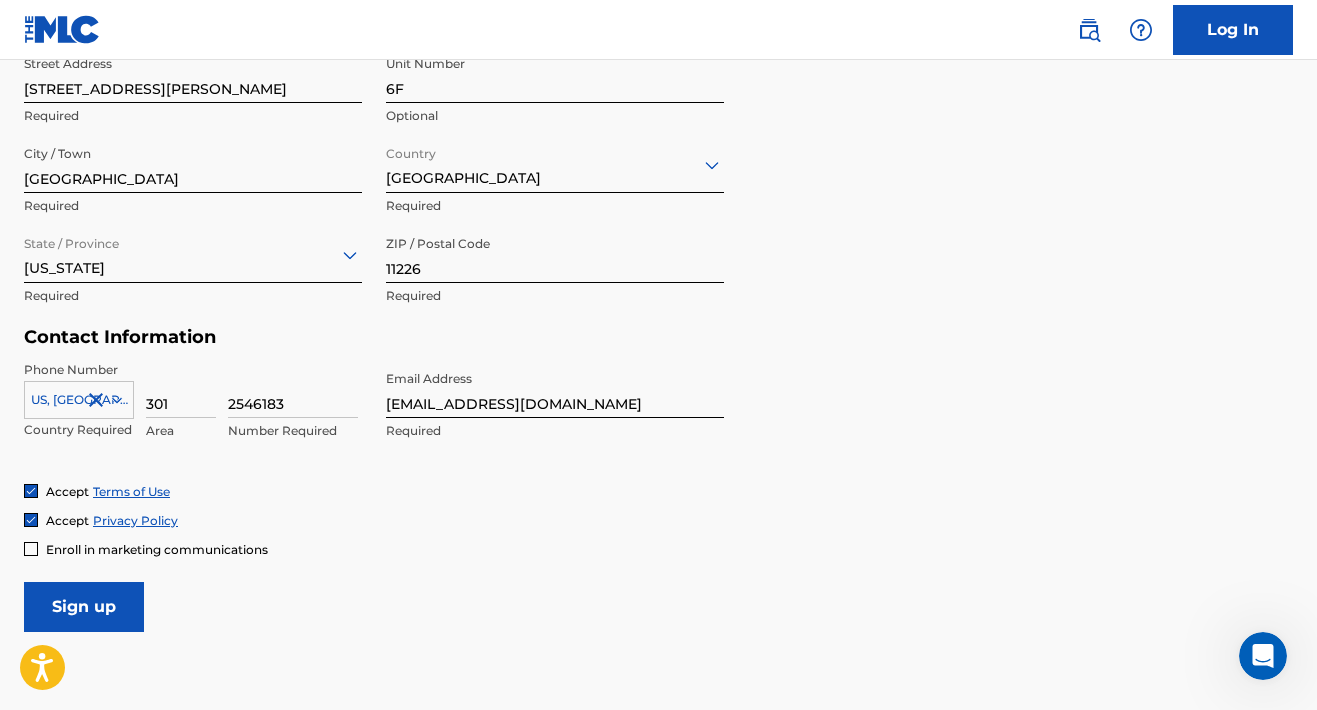 click on "Sign up" at bounding box center [84, 607] 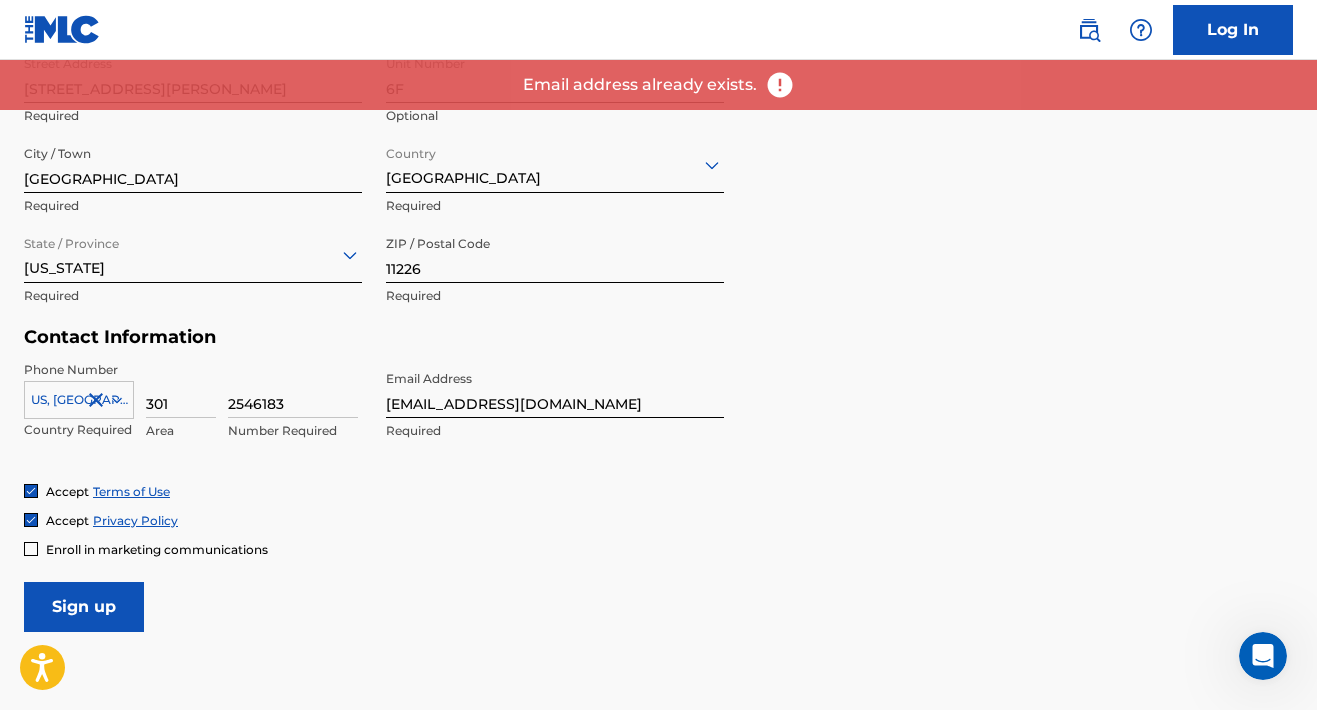 click on "Log In" at bounding box center (1233, 30) 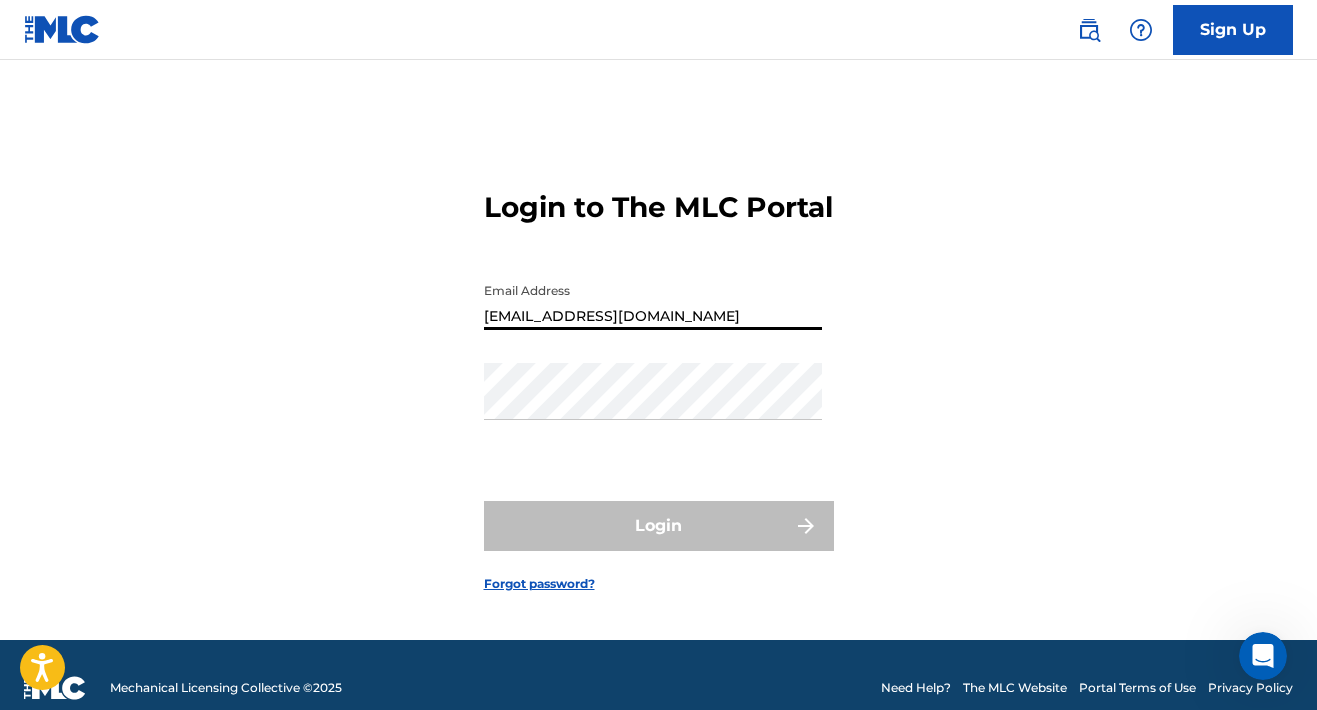 type on "[EMAIL_ADDRESS][DOMAIN_NAME]" 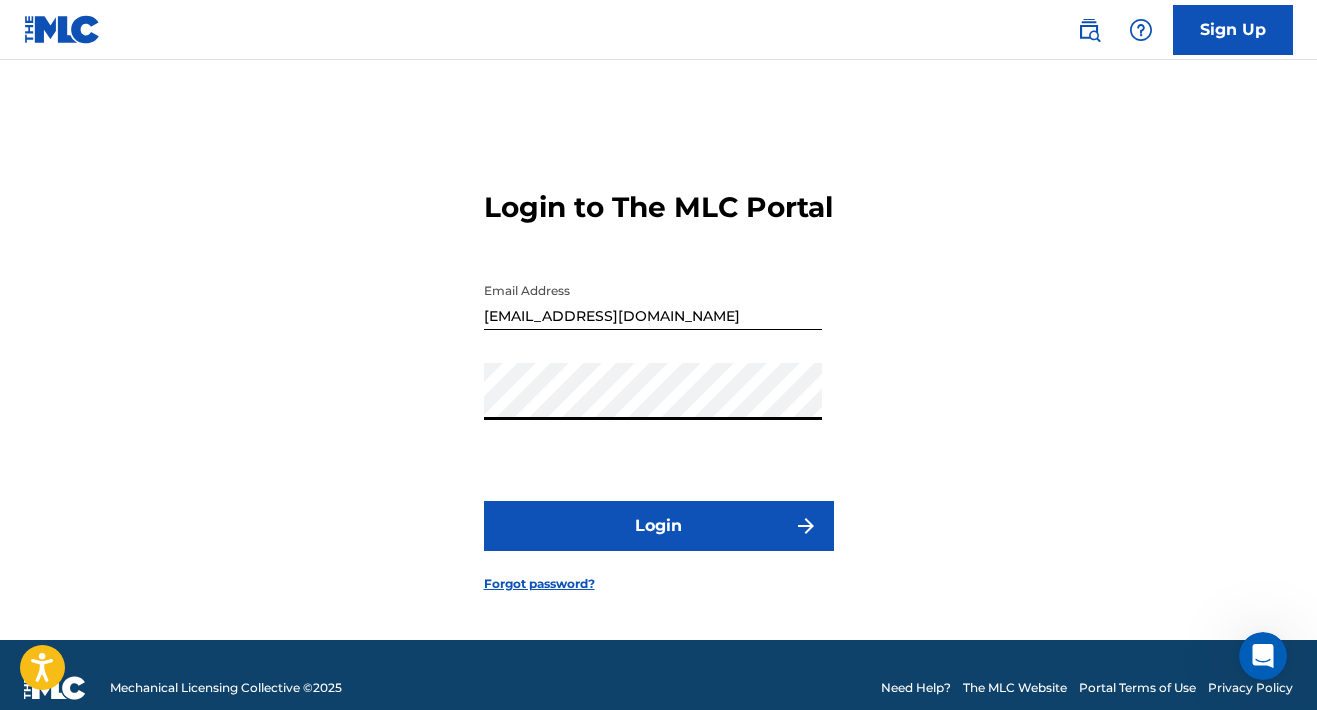 click on "Login" at bounding box center (659, 526) 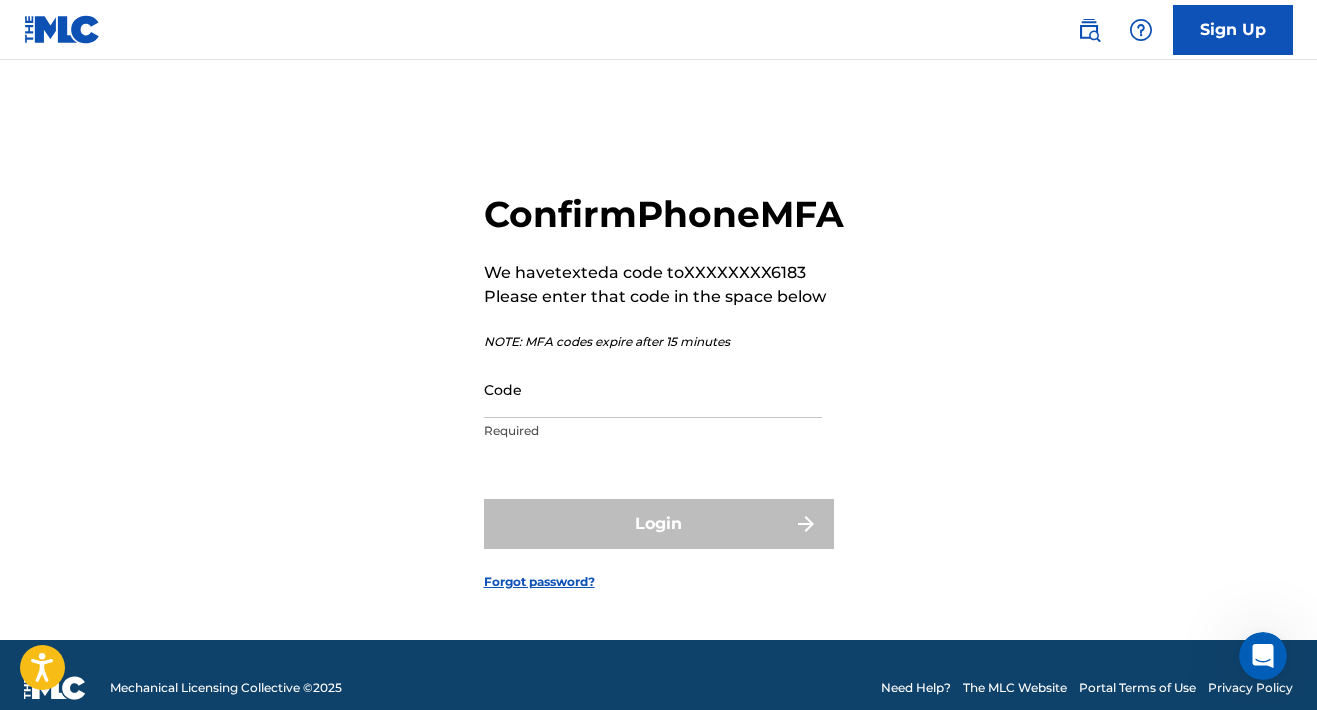 click on "Code" at bounding box center [653, 389] 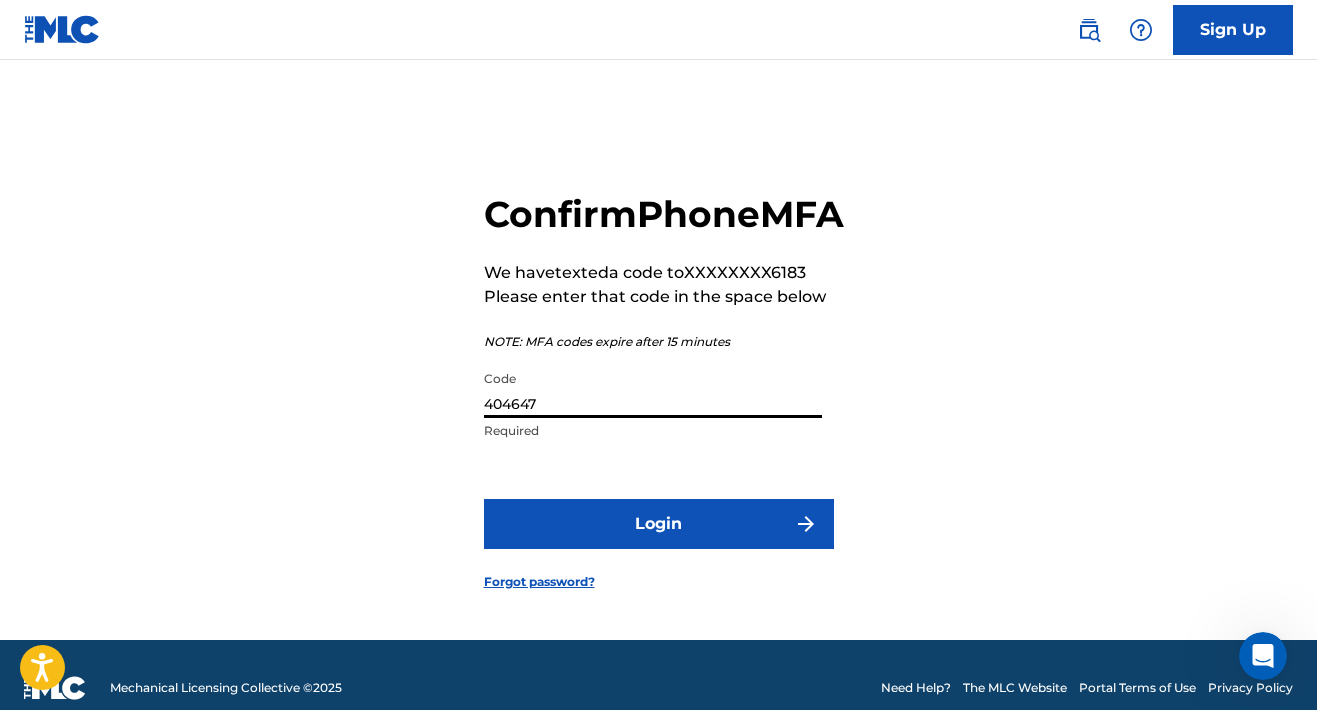 type on "404647" 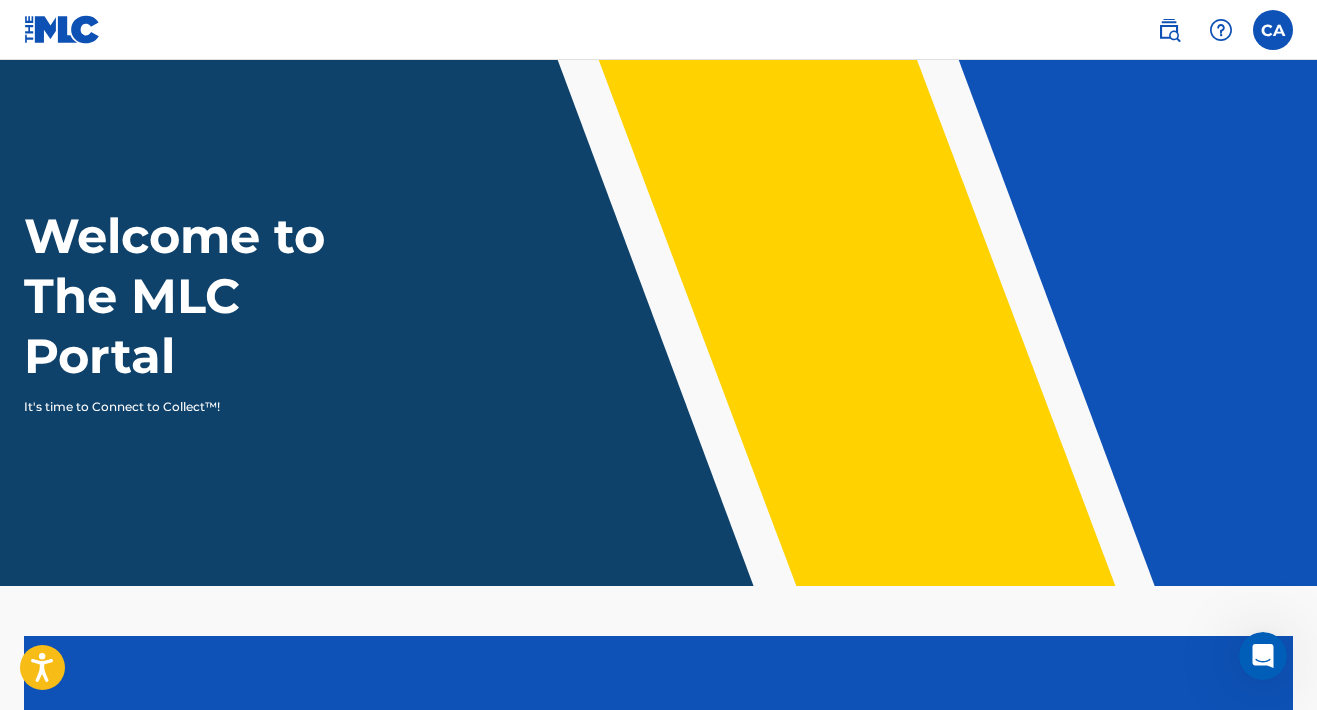 scroll, scrollTop: 0, scrollLeft: 0, axis: both 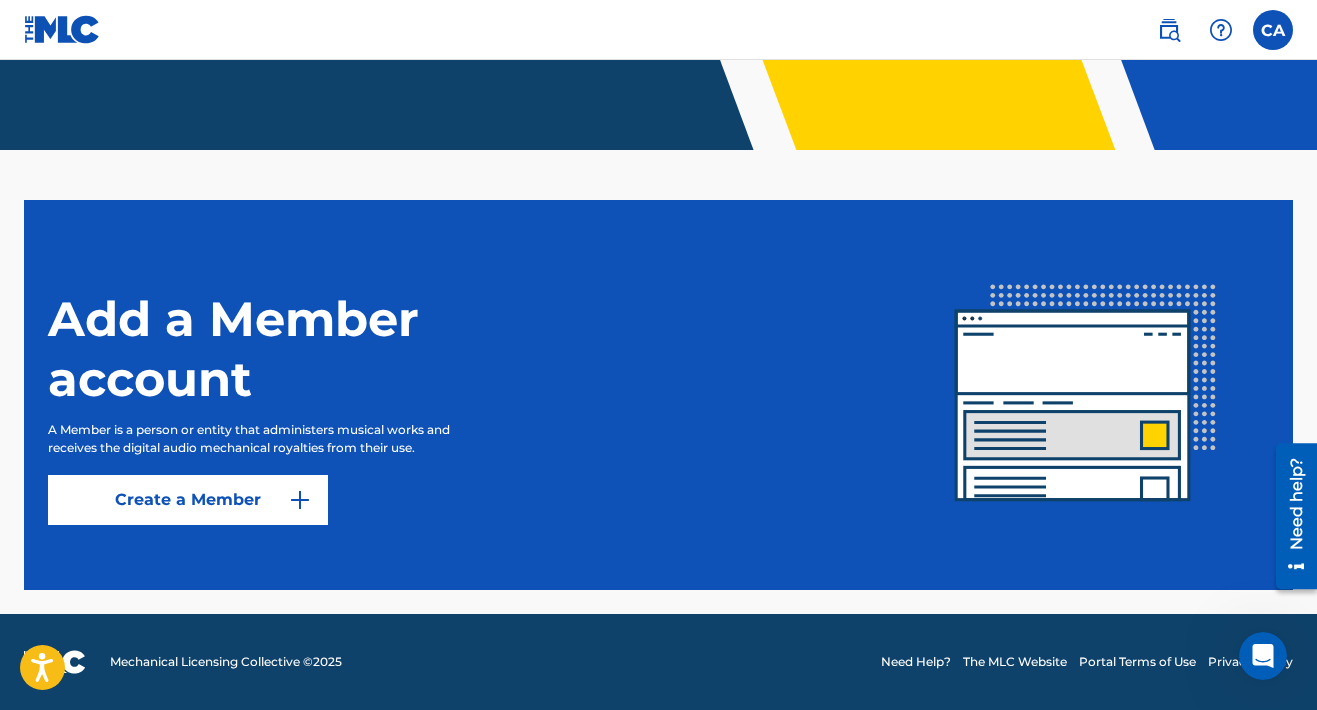 click at bounding box center [1273, 30] 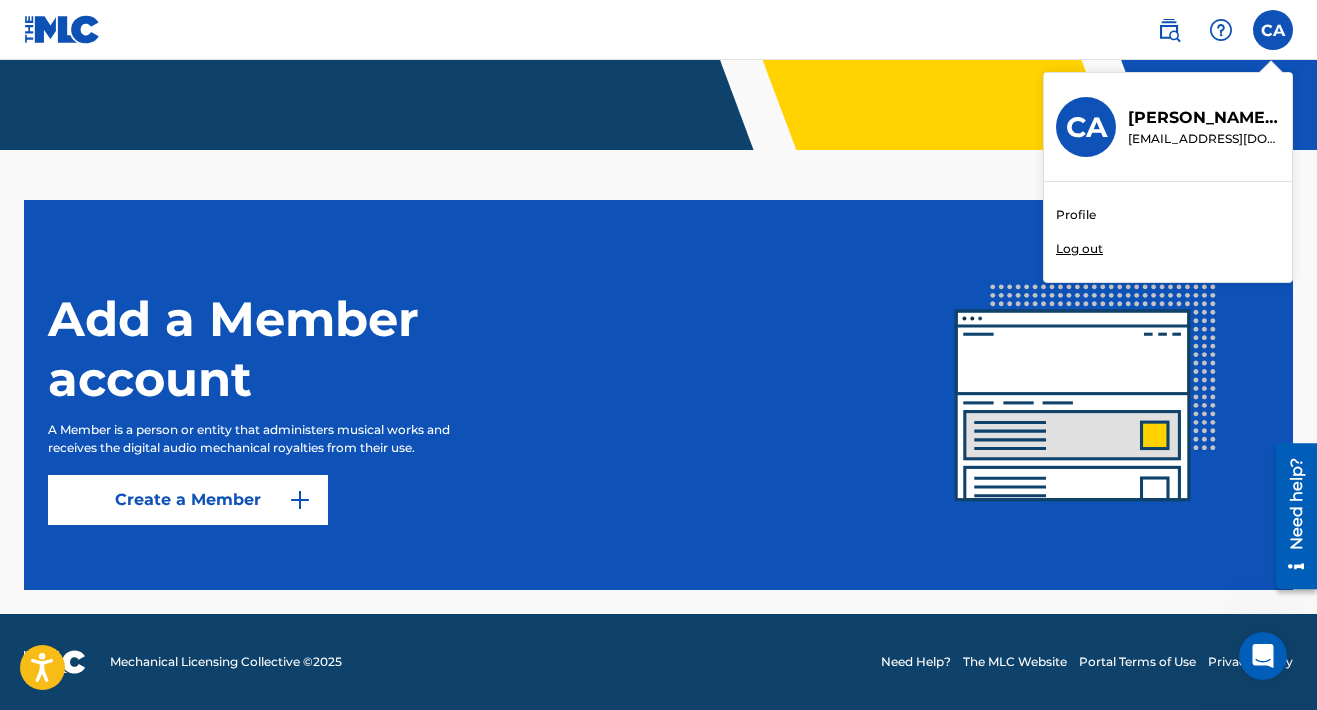 click on "Profile" at bounding box center [1076, 215] 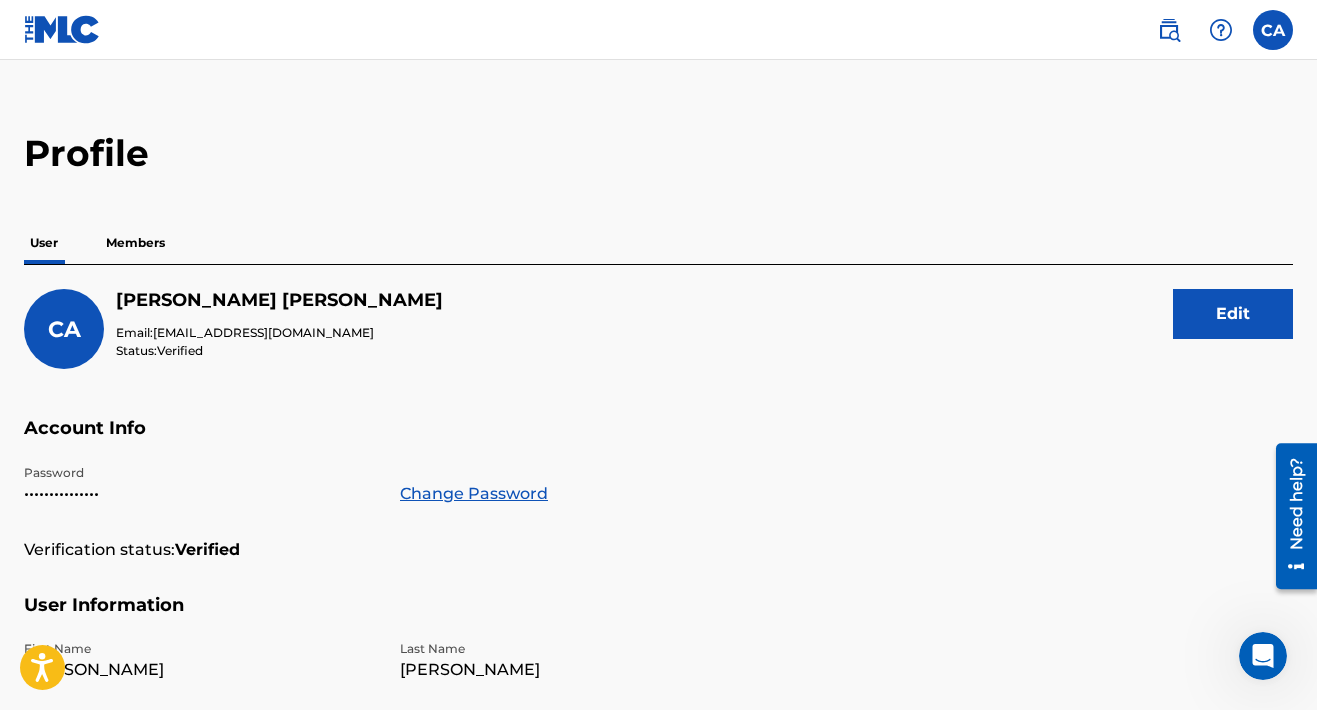 scroll, scrollTop: 5, scrollLeft: 0, axis: vertical 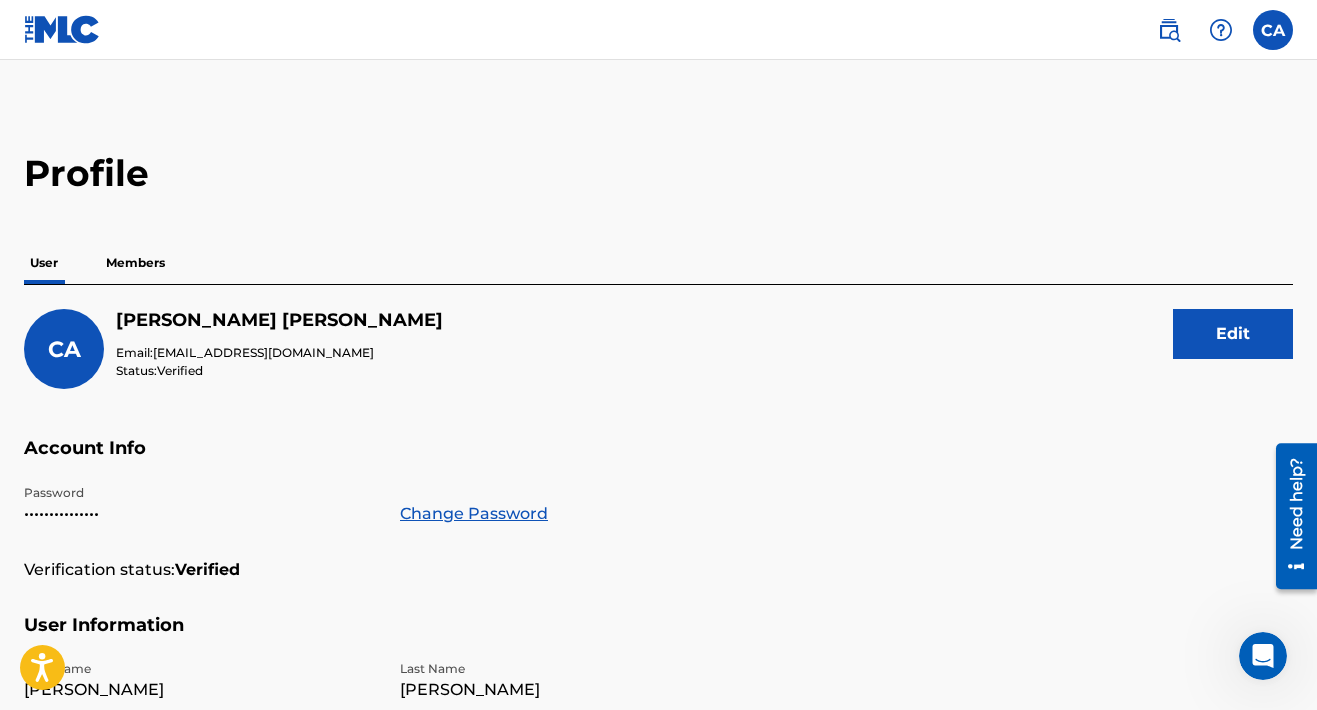 click on "Members" at bounding box center (135, 263) 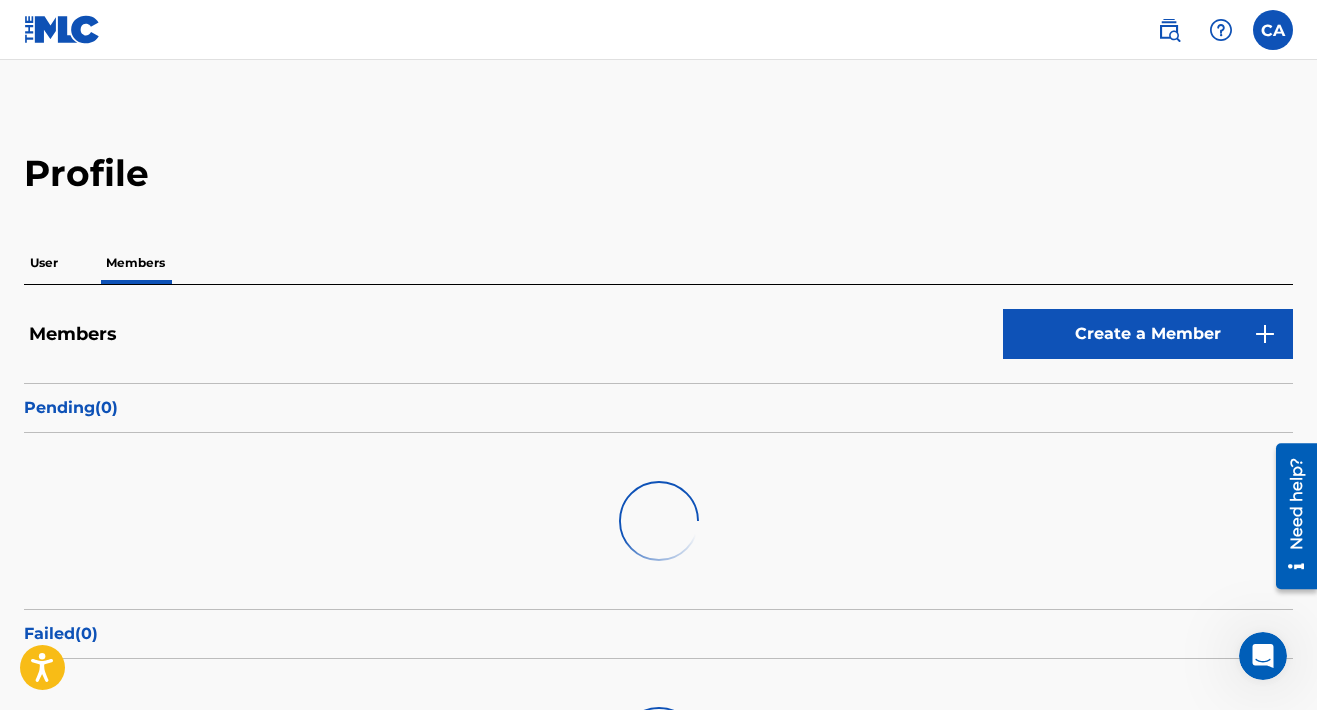 scroll, scrollTop: 0, scrollLeft: 0, axis: both 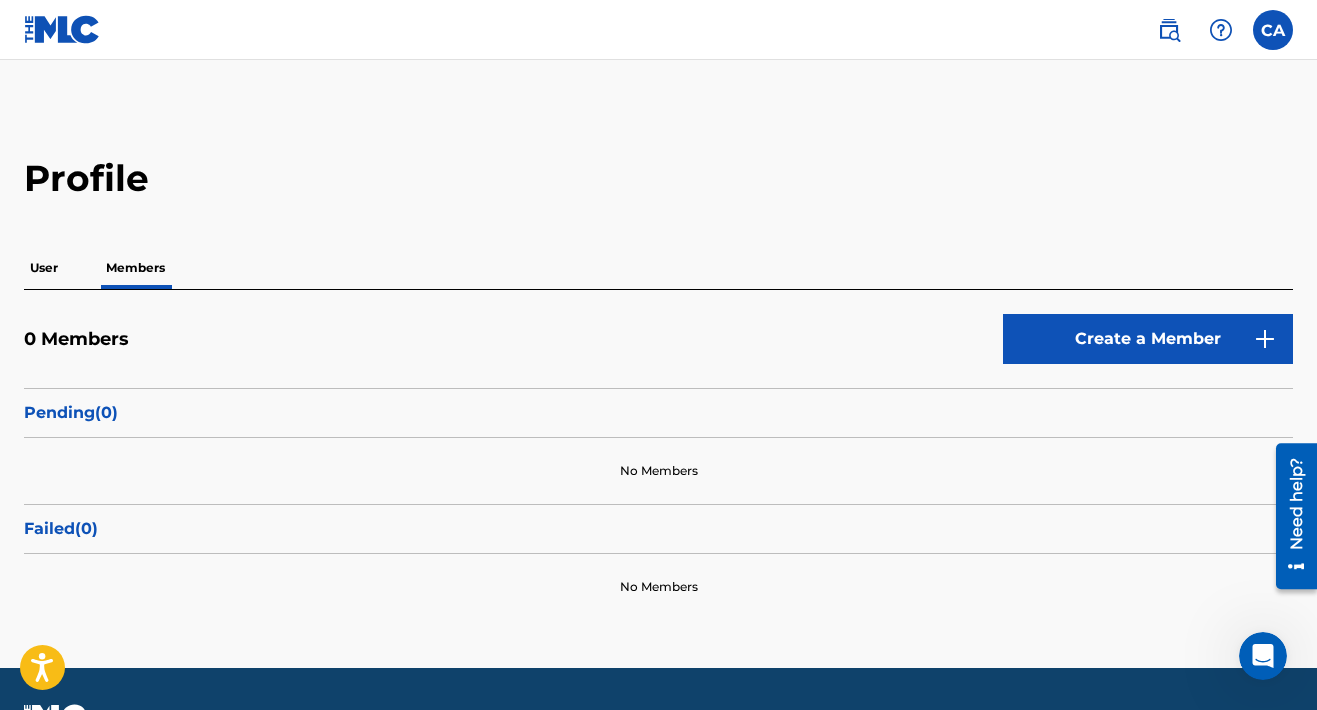 click on "Create a Member" at bounding box center [1148, 339] 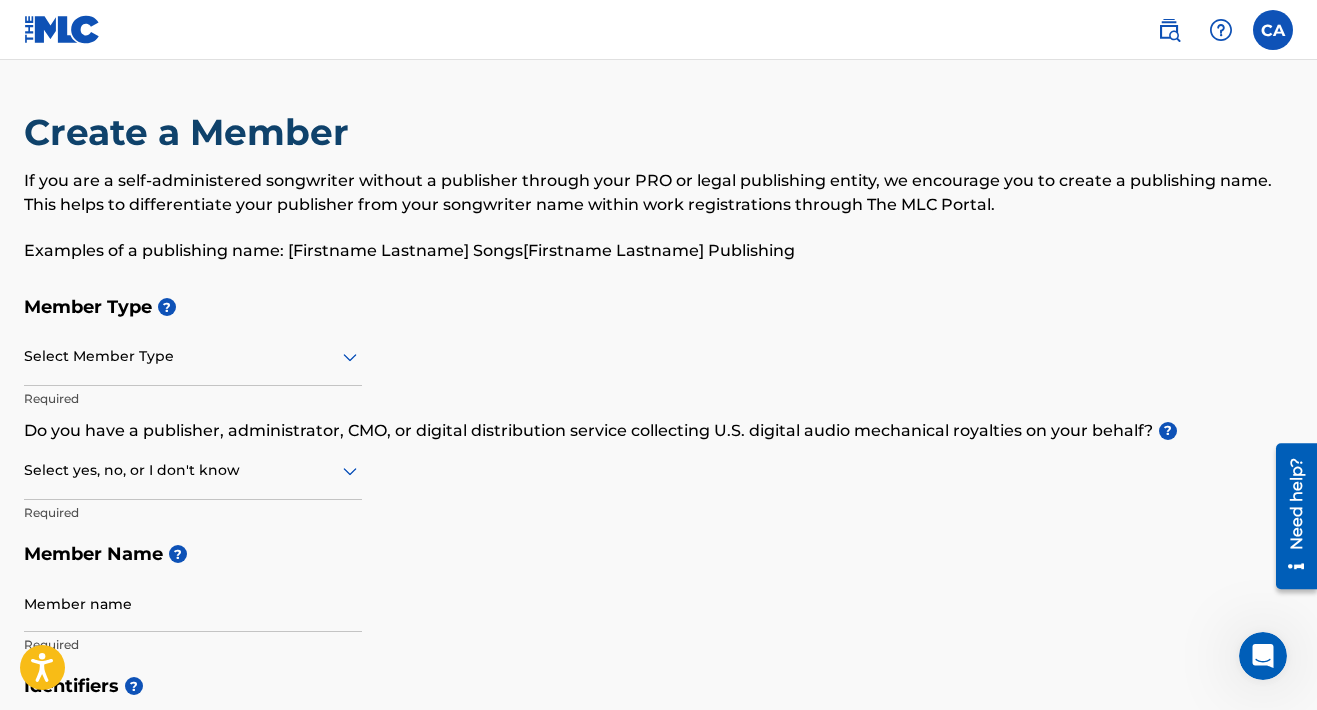click at bounding box center (193, 356) 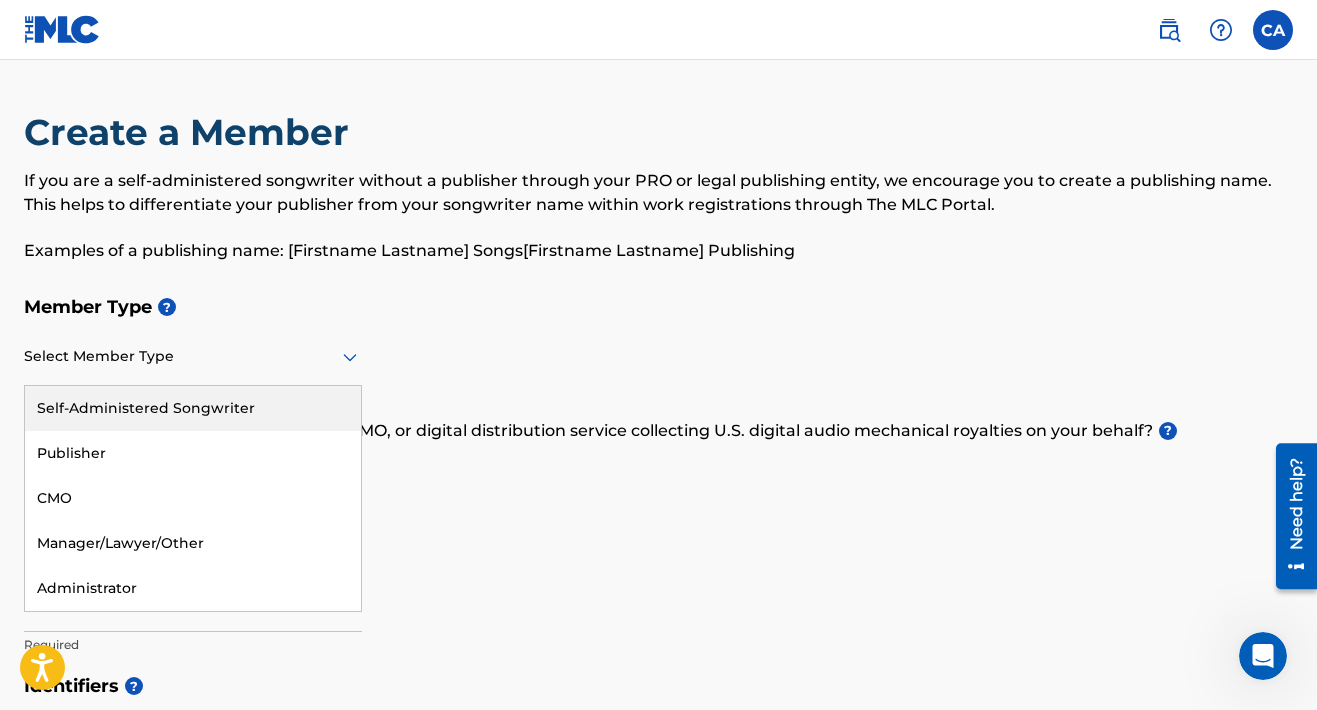 click on "Self-Administered Songwriter" at bounding box center [193, 408] 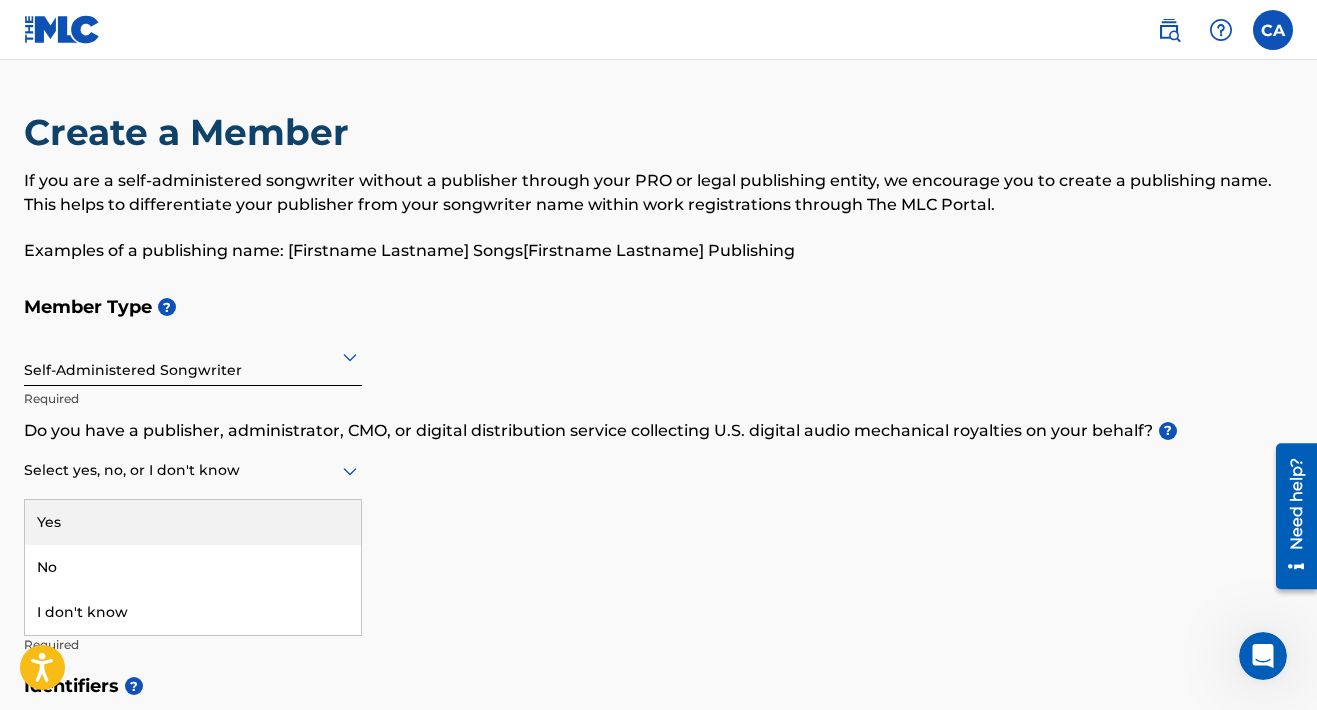 click on "Select yes, no, or I don't know" at bounding box center [193, 471] 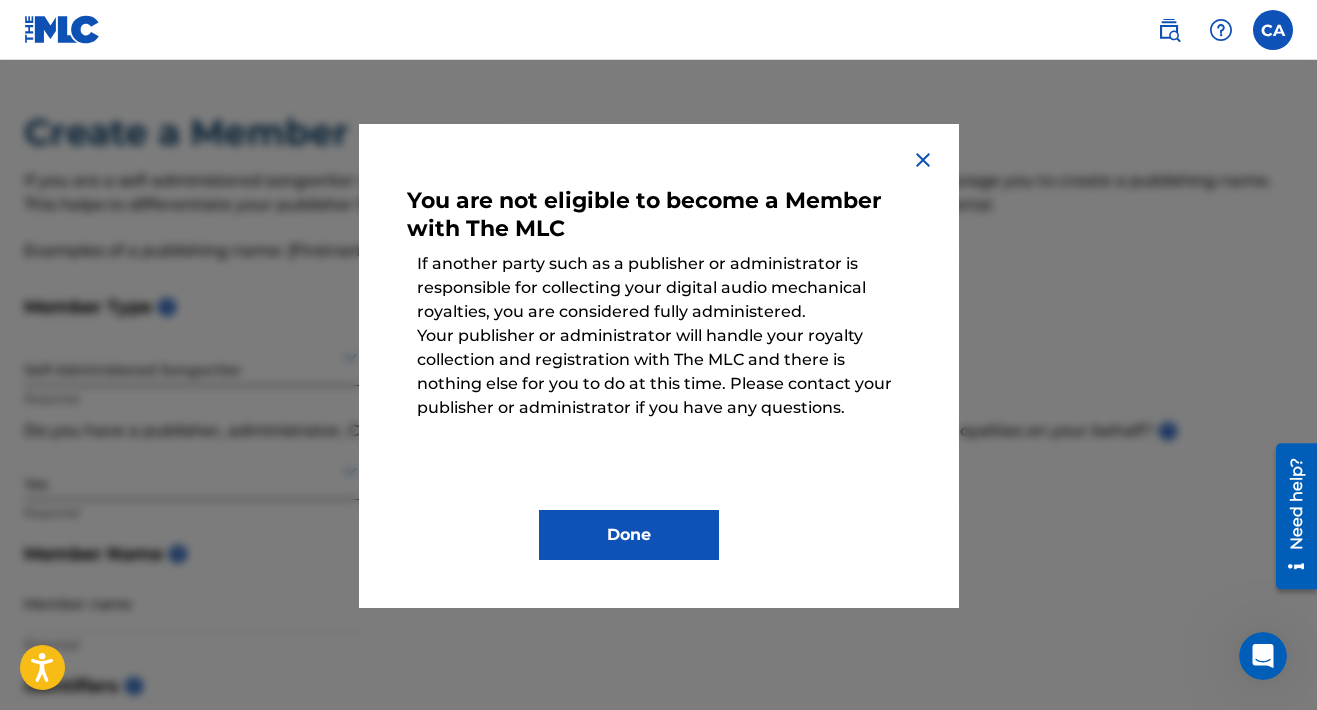 click at bounding box center (923, 160) 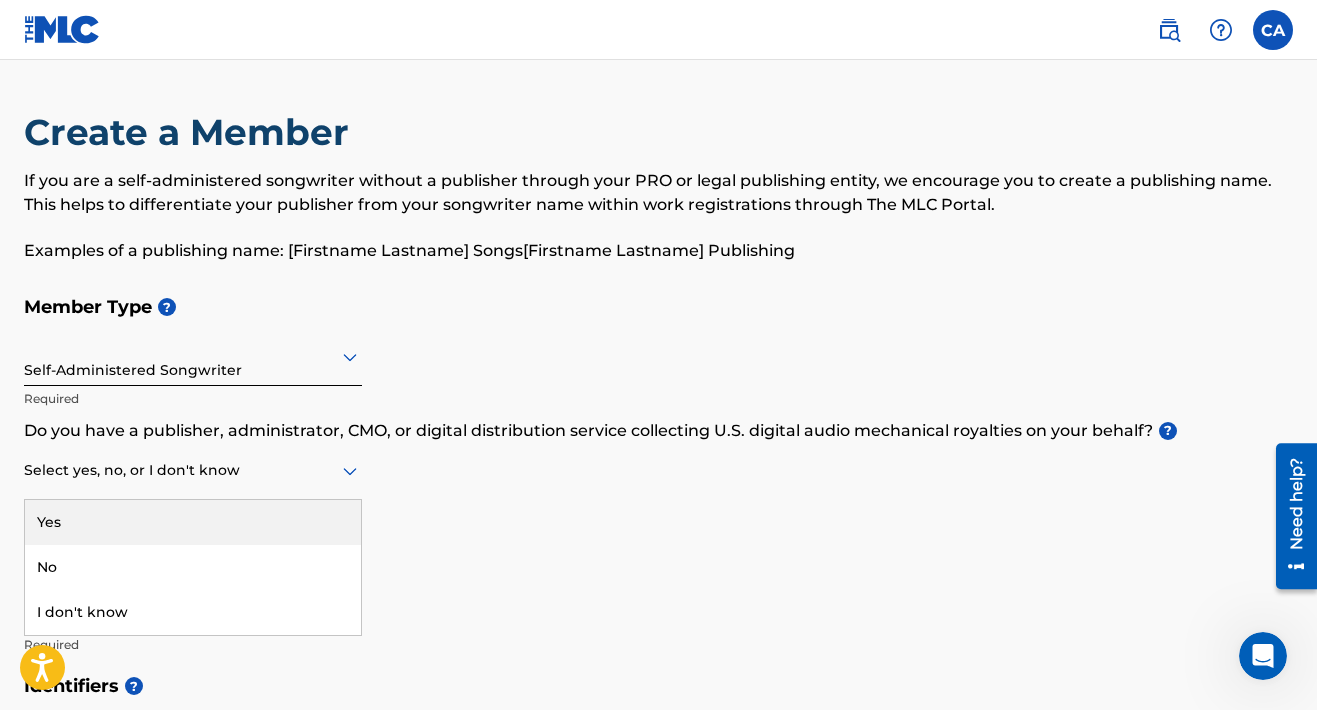 click on "Select yes, no, or I don't know" at bounding box center [193, 471] 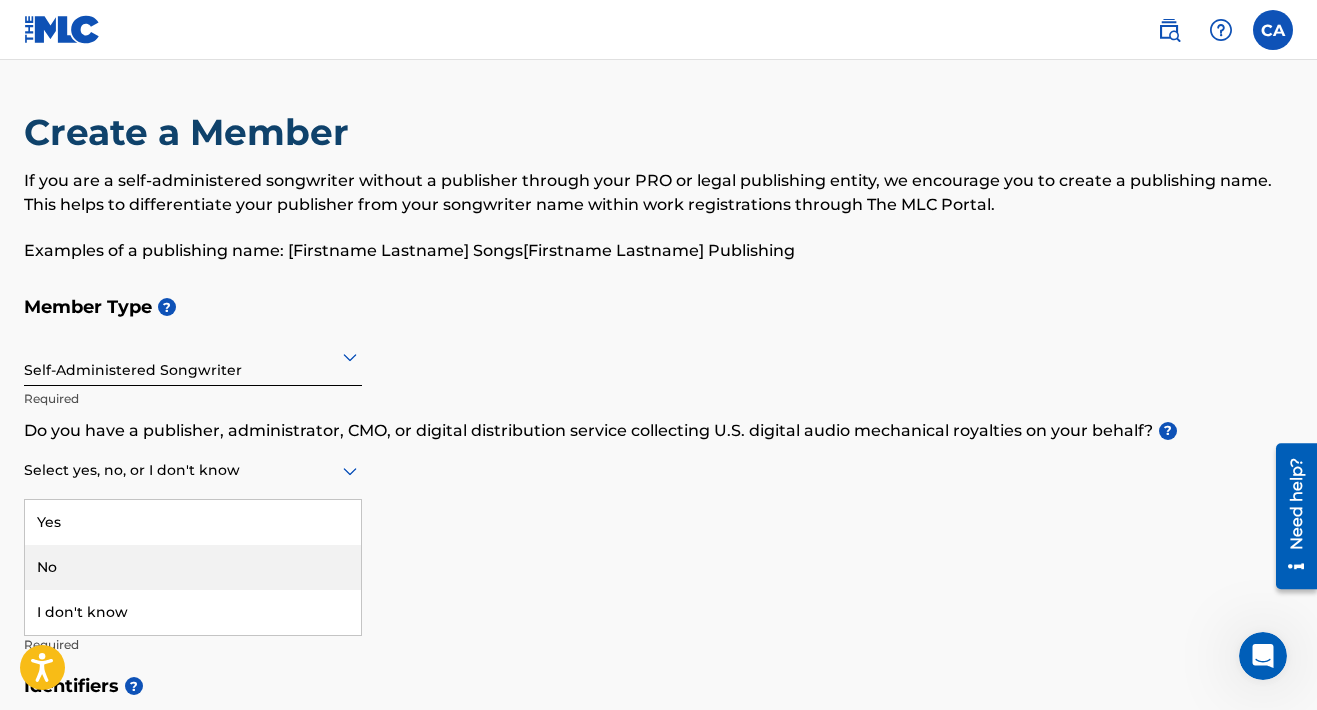 click on "No" at bounding box center [193, 567] 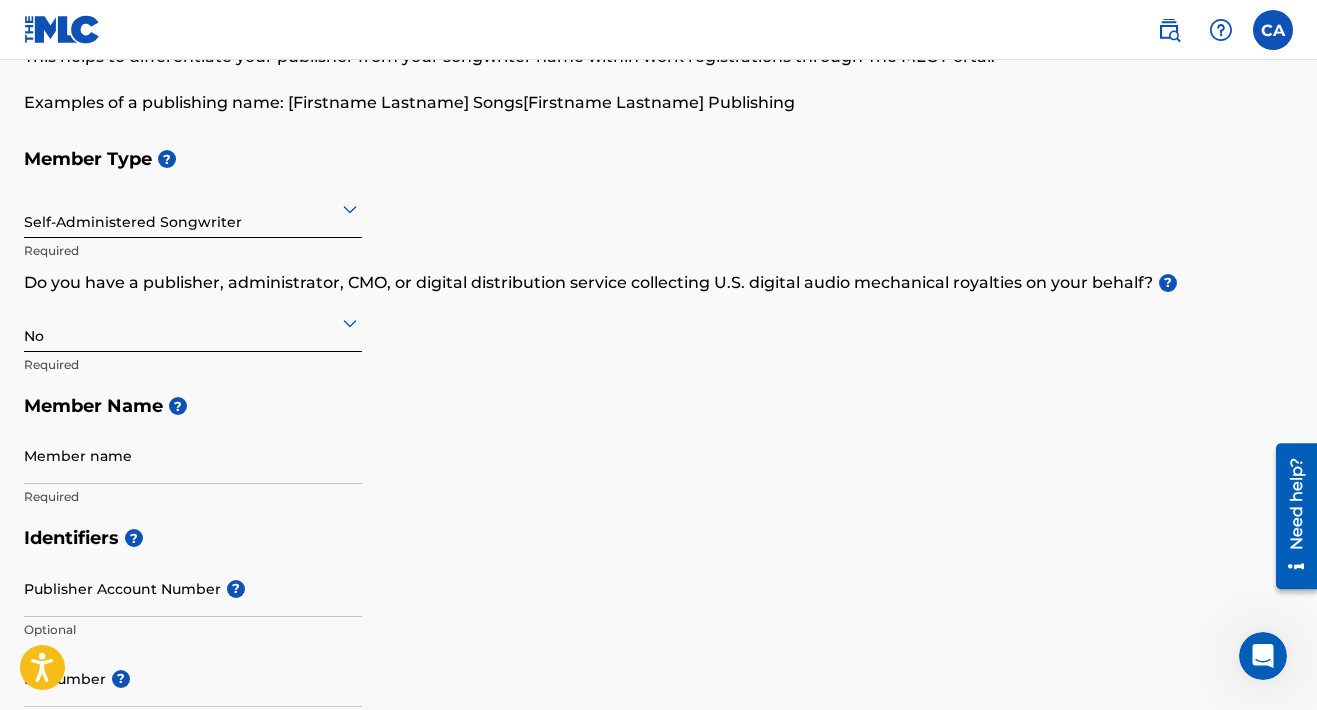 scroll, scrollTop: 158, scrollLeft: 0, axis: vertical 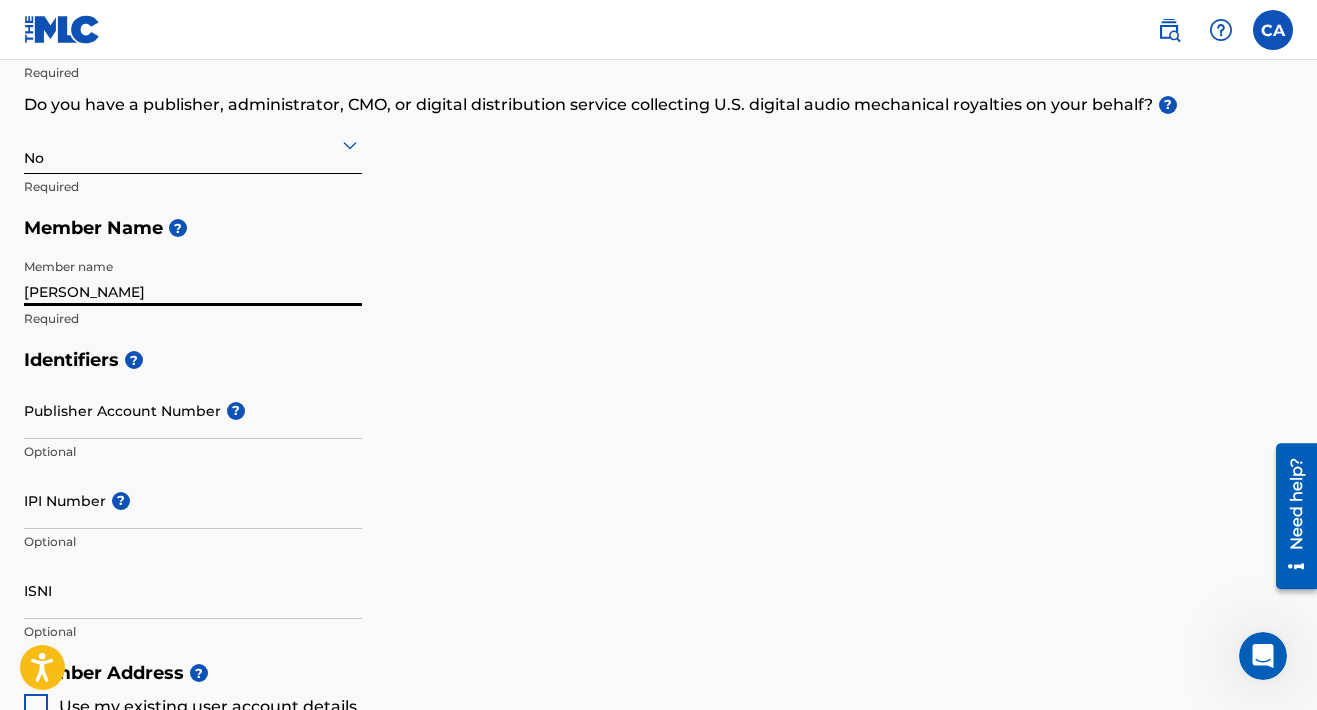 type on "[PERSON_NAME]" 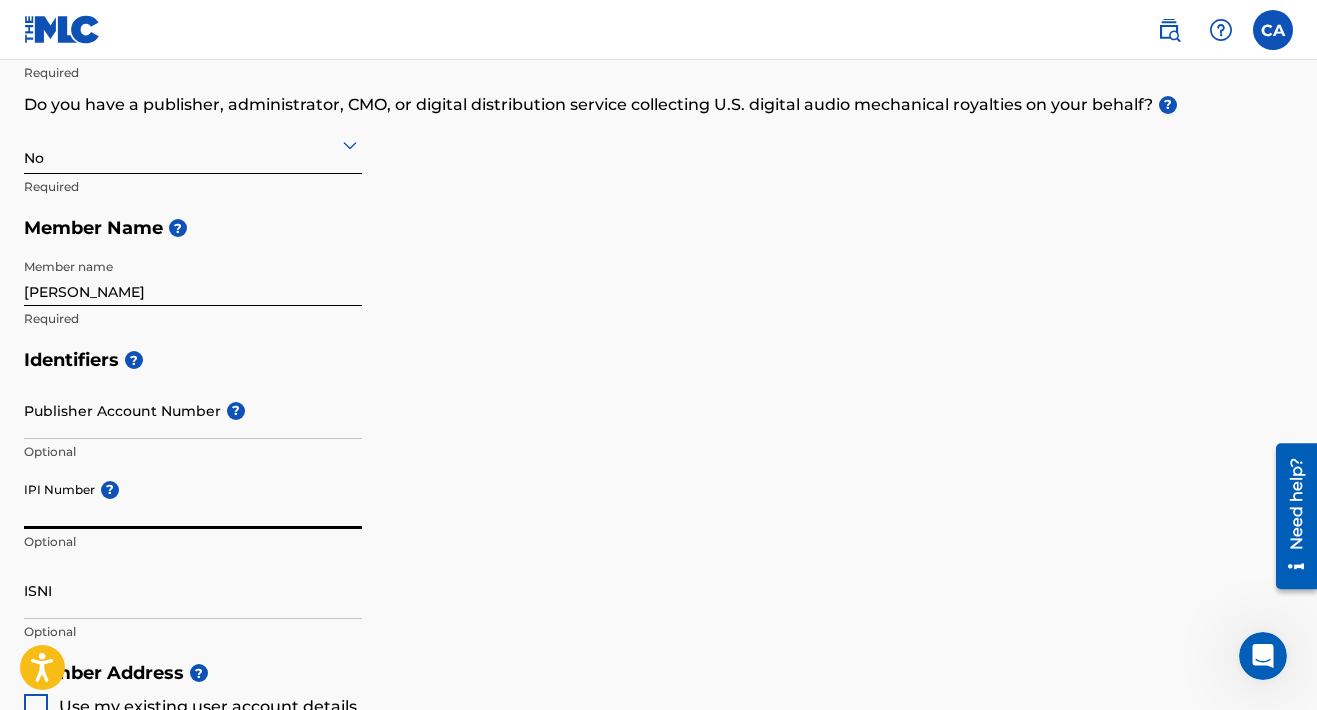 click on "IPI Number ?" at bounding box center [193, 500] 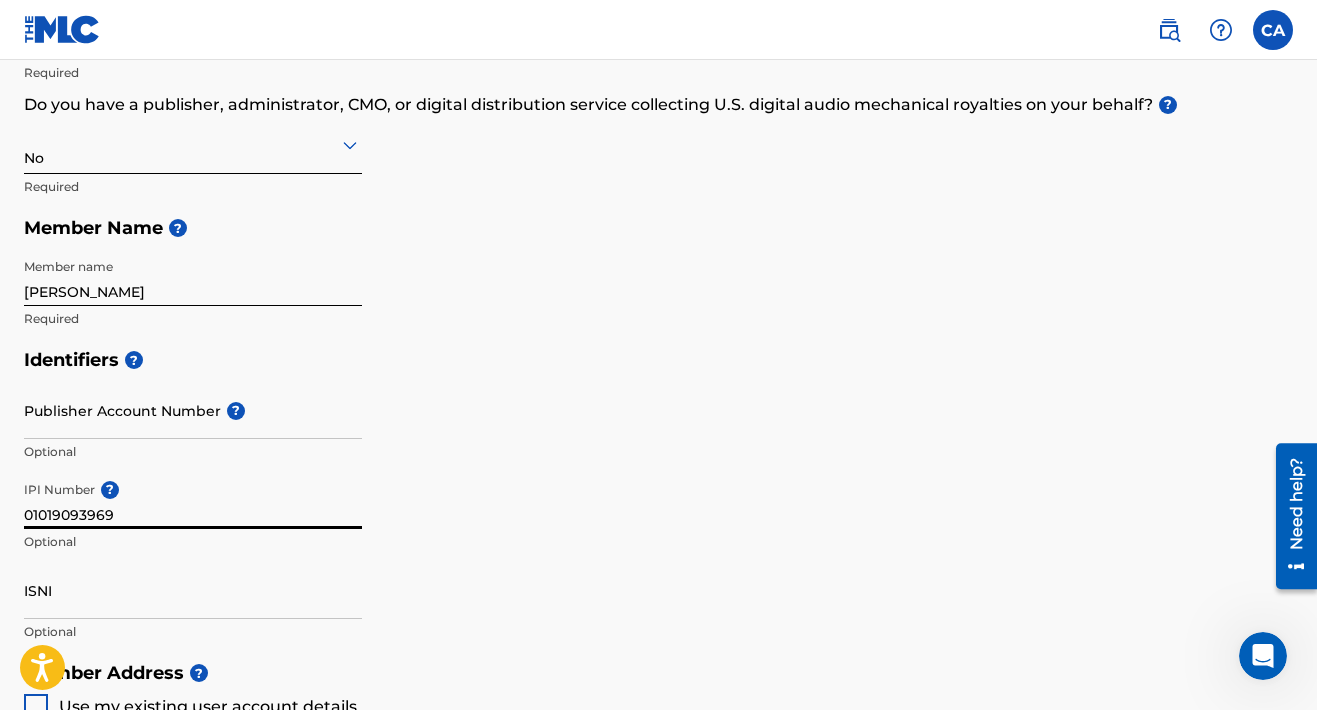 type on "01019093969" 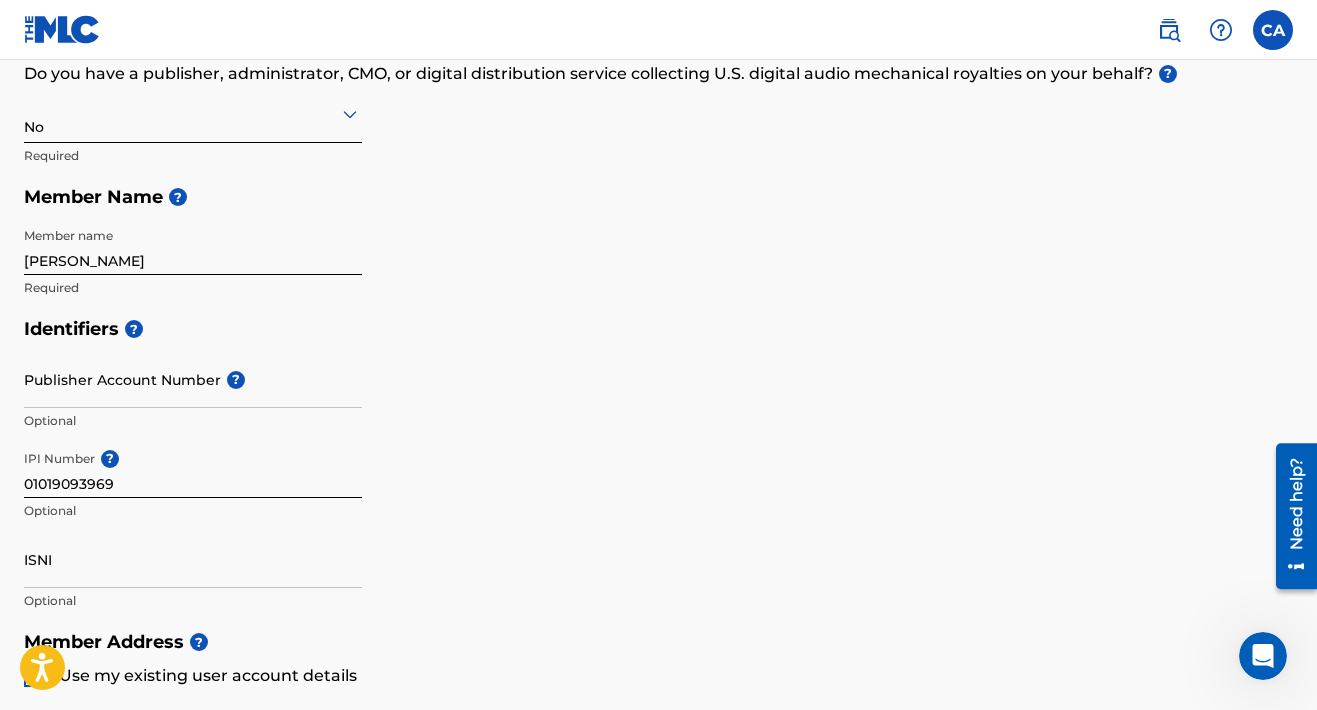 scroll, scrollTop: 378, scrollLeft: 0, axis: vertical 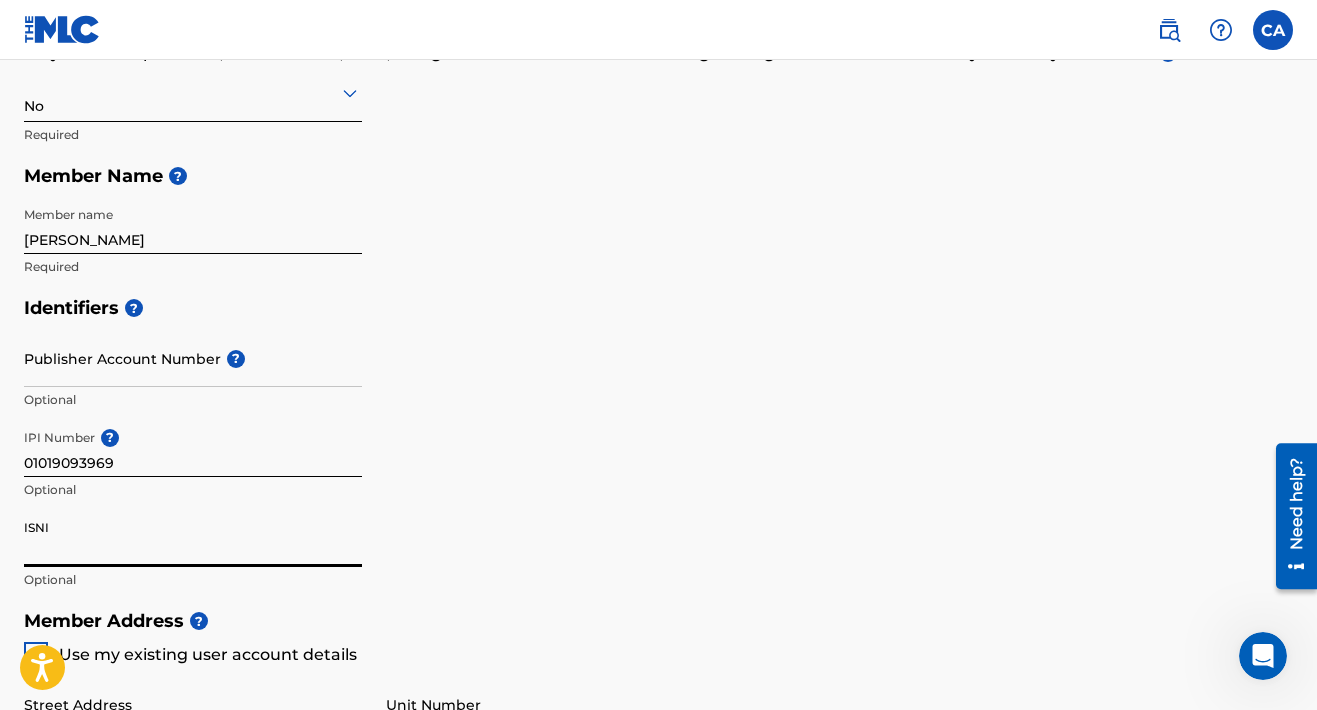 click on "ISNI" at bounding box center [193, 538] 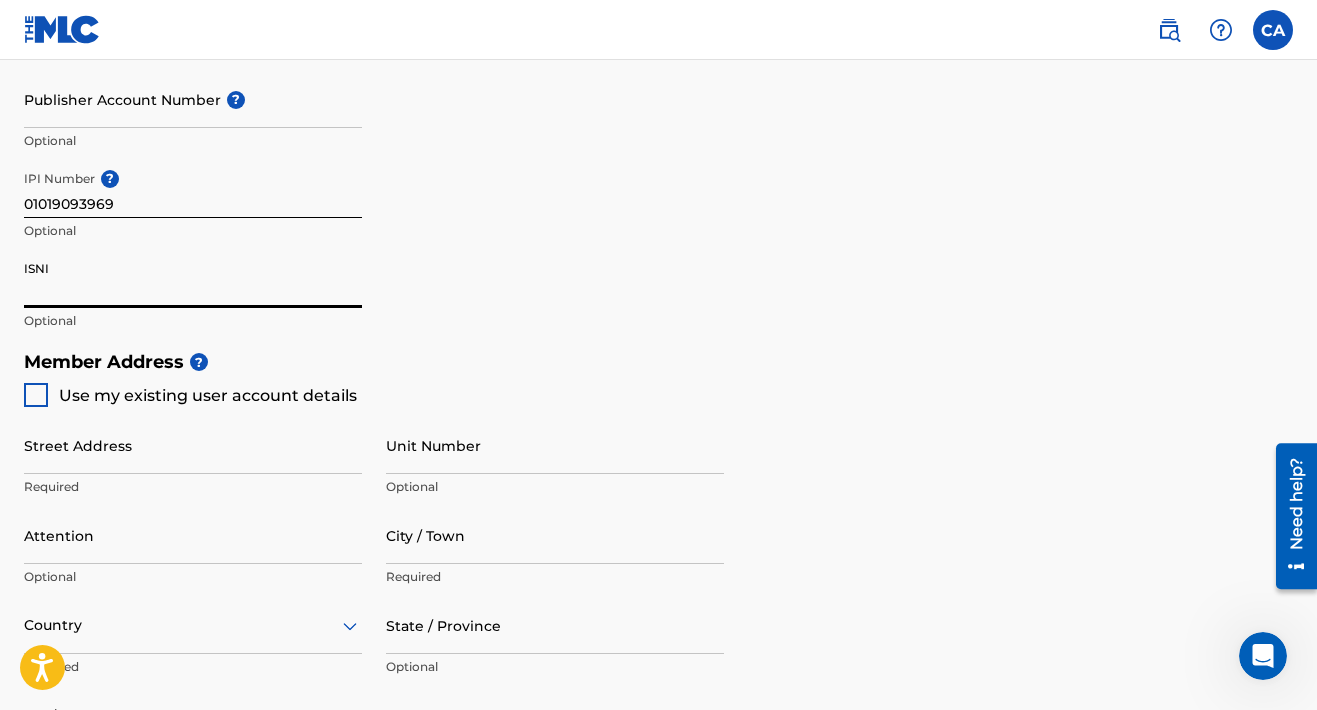 scroll, scrollTop: 640, scrollLeft: 0, axis: vertical 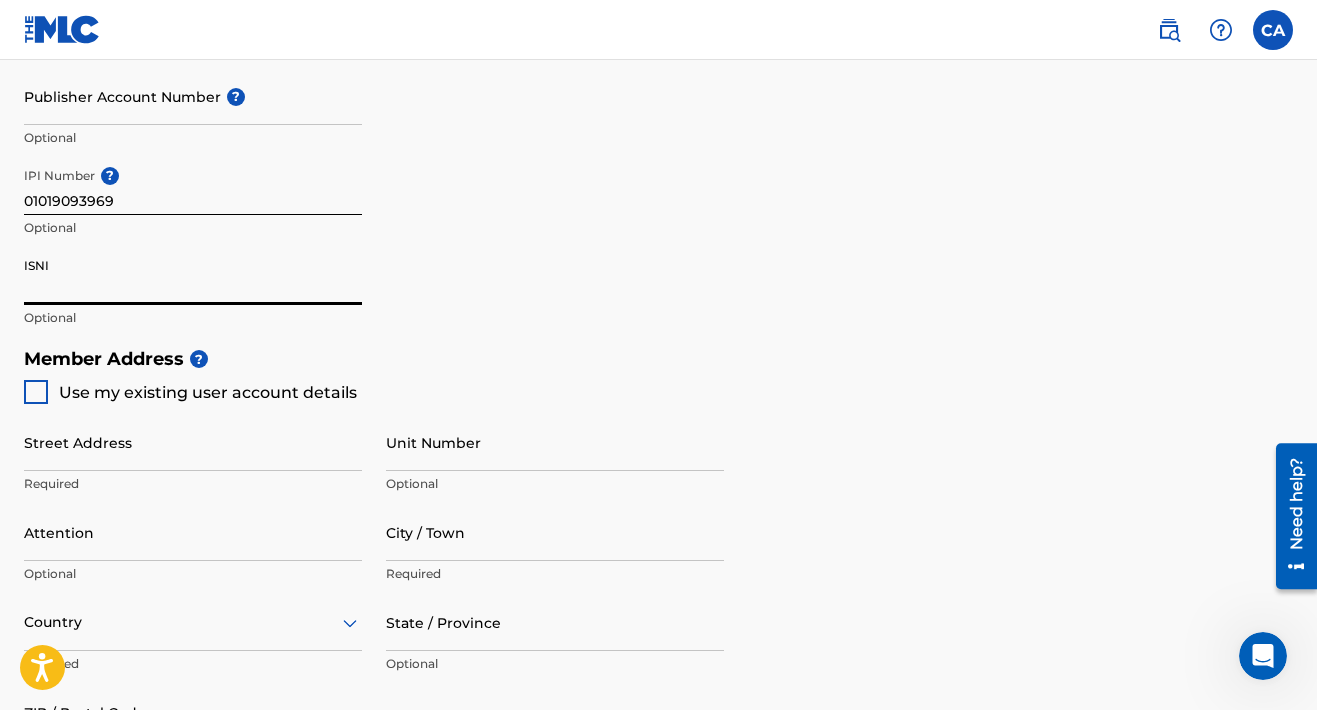 click on "Create a Member If you are a self-administered songwriter without a publisher through your PRO or legal publishing entity, we encourage you to create a publishing name. This helps to differentiate your publisher from your songwriter name within work registrations through The MLC Portal. Examples of a publishing name: [[PERSON_NAME]] Songs[[PERSON_NAME]] Publishing Member Type ? Self-Administered Songwriter Required Do you have a publisher, administrator, CMO, or digital distribution service collecting U.S. digital audio mechanical royalties on your behalf? ? No Required Member Name ? Member name [PERSON_NAME] Required Identifiers ? Publisher Account Number ? Optional IPI Number ? 01019093969 Optional ISNI Optional Member Address ? Use my existing user account details Street Address Required Unit Number Optional Attention Optional City / Town Required Country Required State / Province Optional ZIP / Postal Code Optional Member Contact Phone Number Country Country Required Area Email   Next" at bounding box center [658, 268] 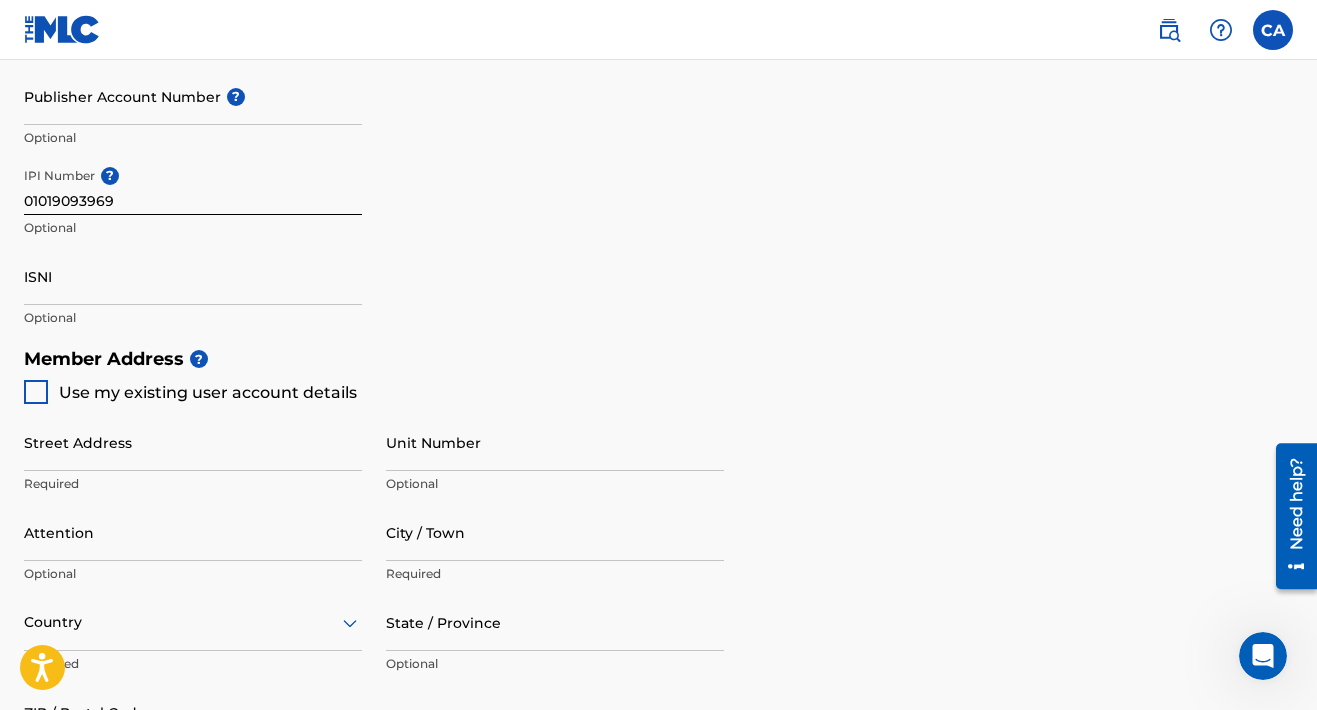 click at bounding box center [36, 392] 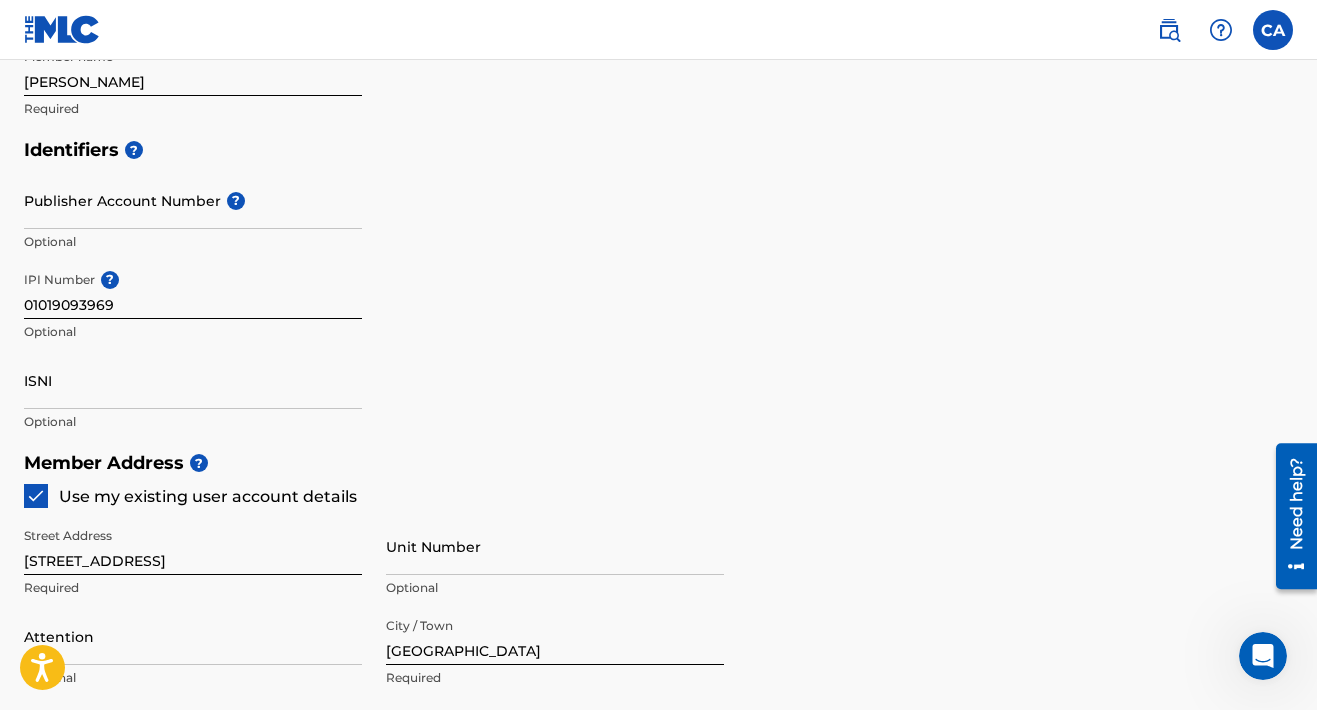 scroll, scrollTop: 547, scrollLeft: 0, axis: vertical 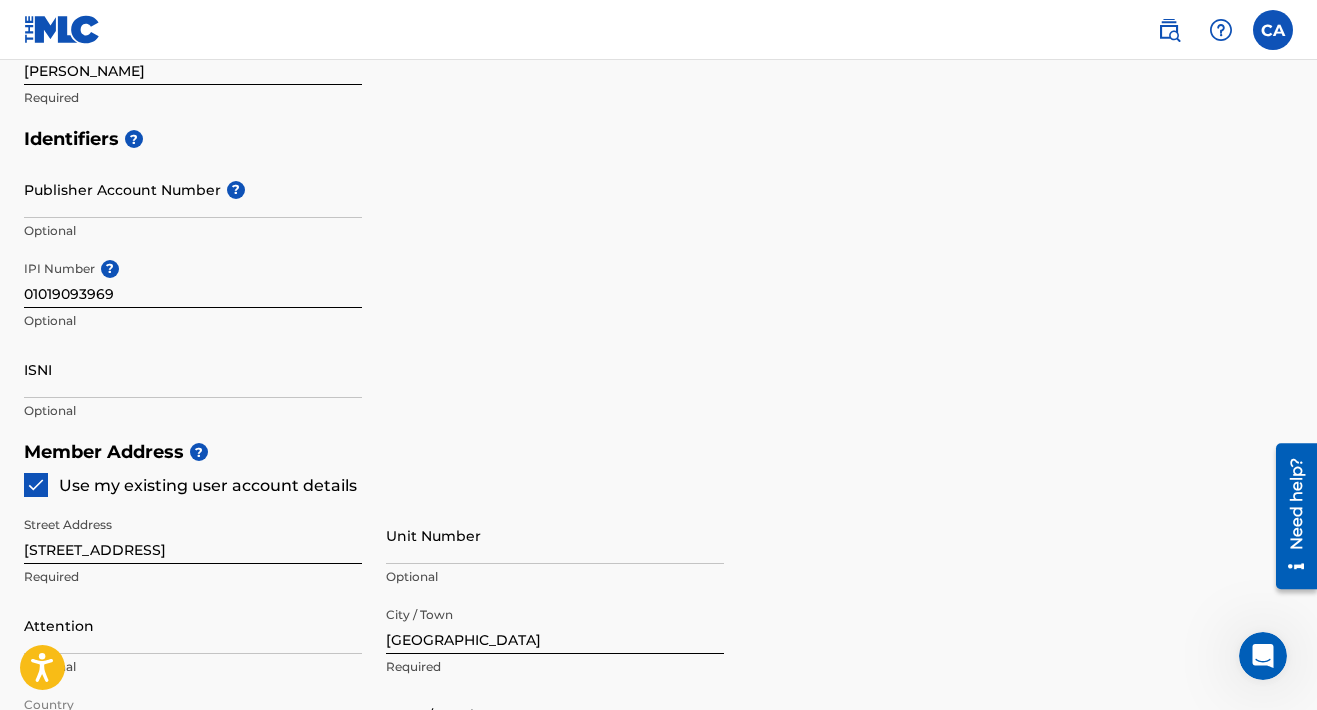click at bounding box center (36, 485) 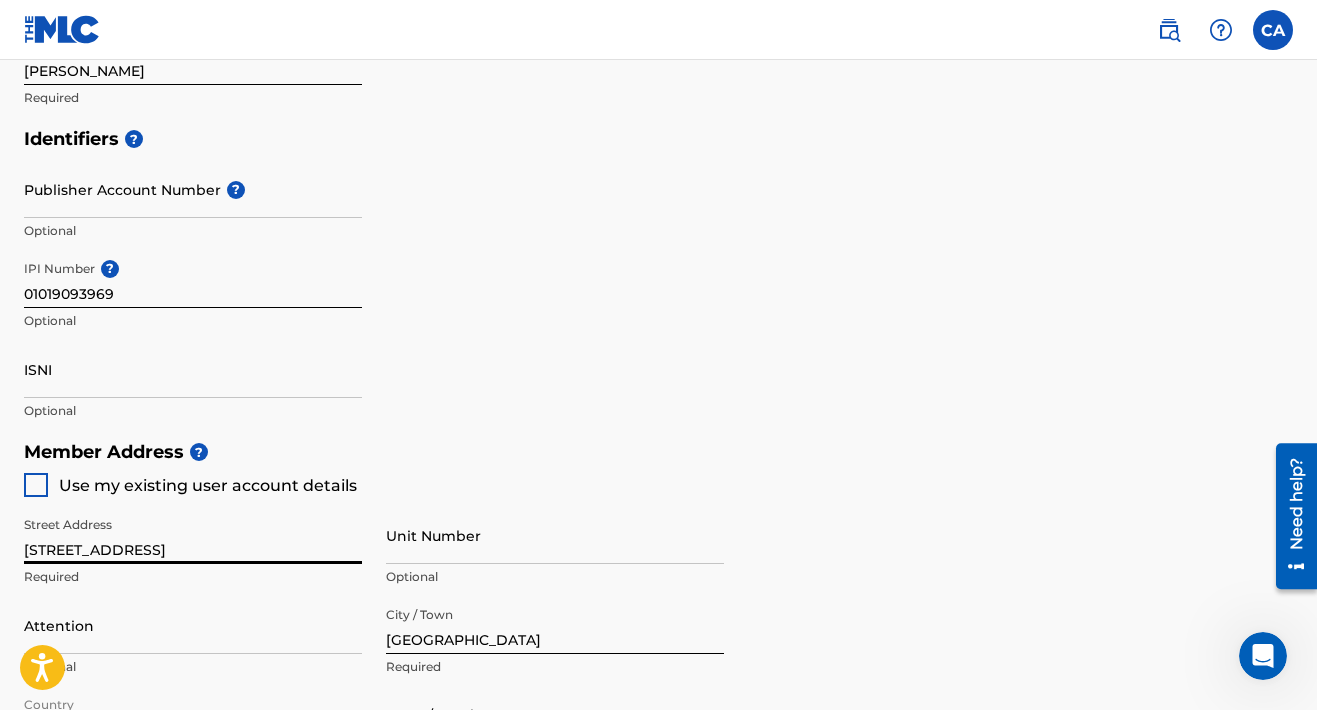click on "[STREET_ADDRESS]" at bounding box center (193, 535) 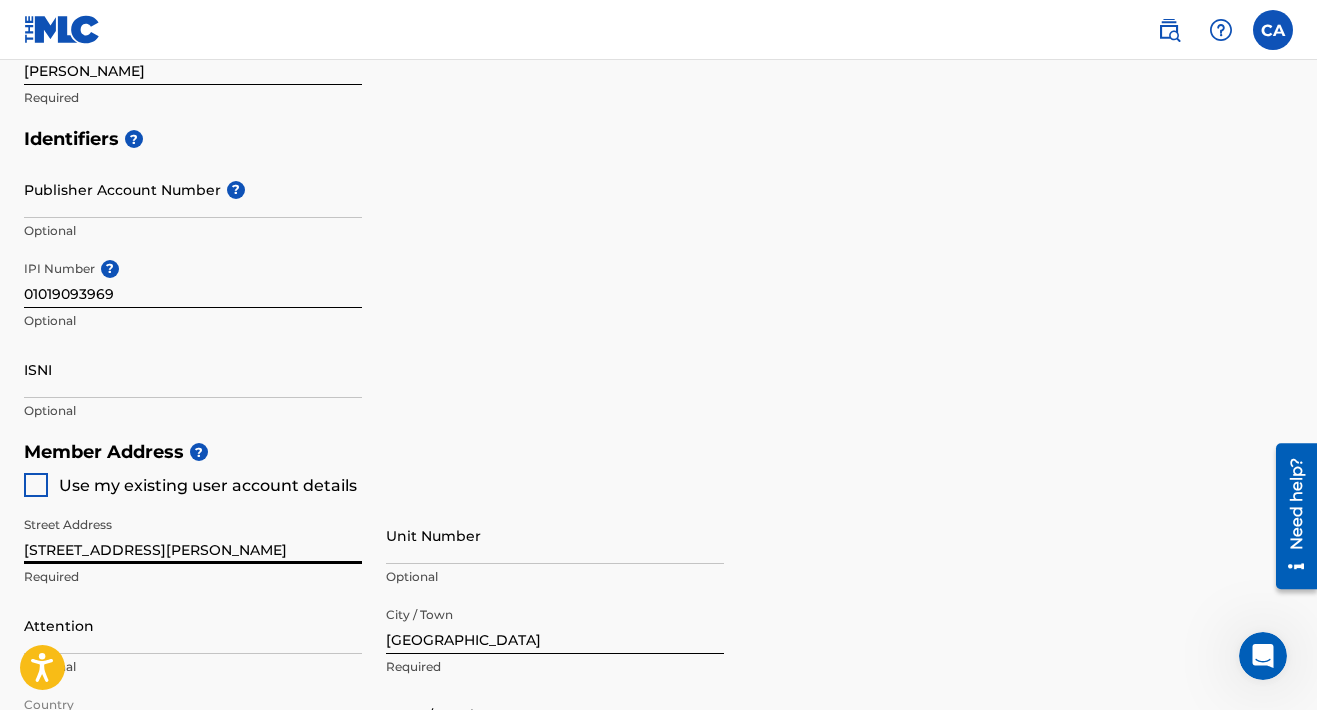 type on "[STREET_ADDRESS][PERSON_NAME]" 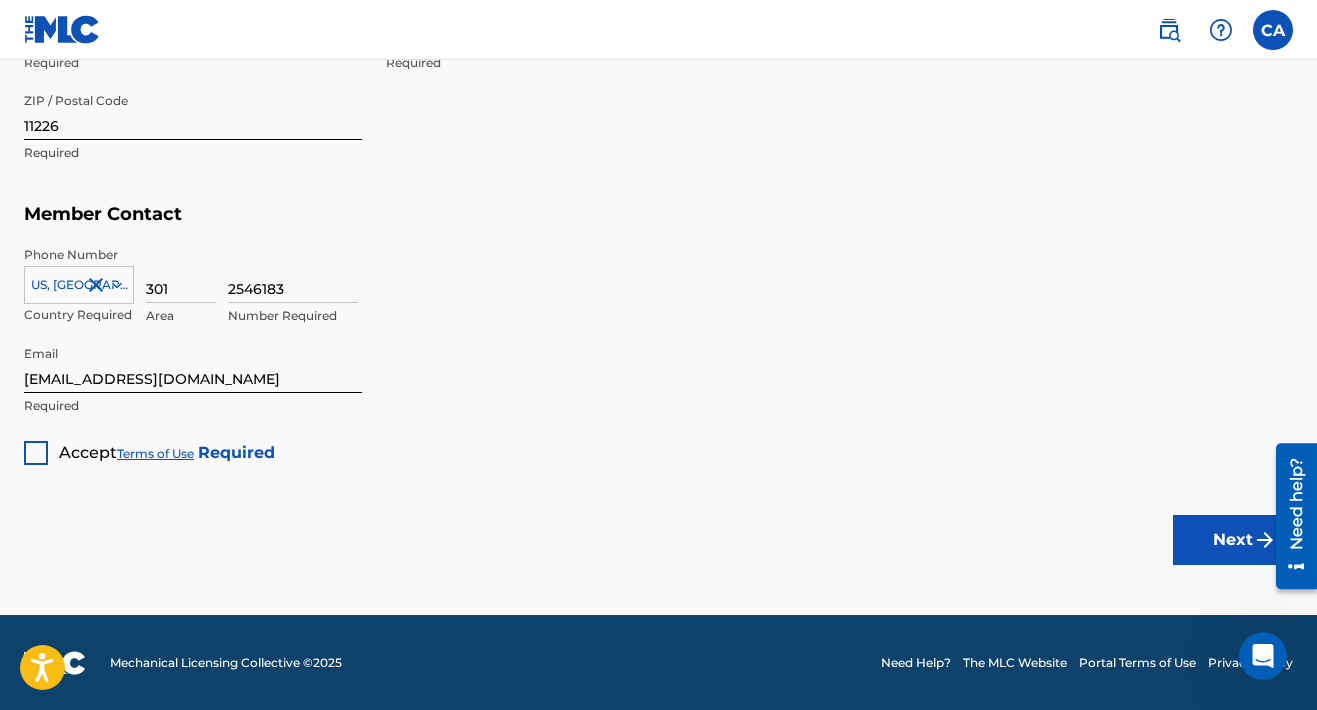 scroll, scrollTop: 1239, scrollLeft: 0, axis: vertical 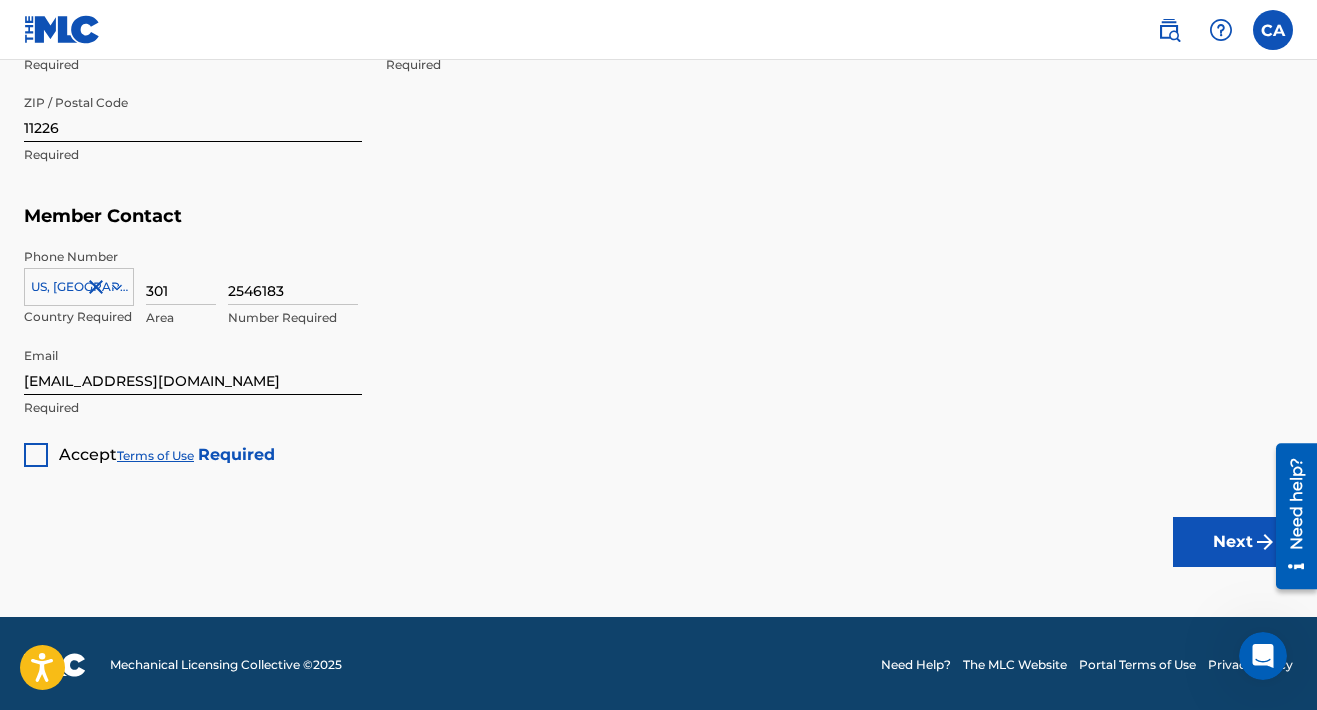type on "6F" 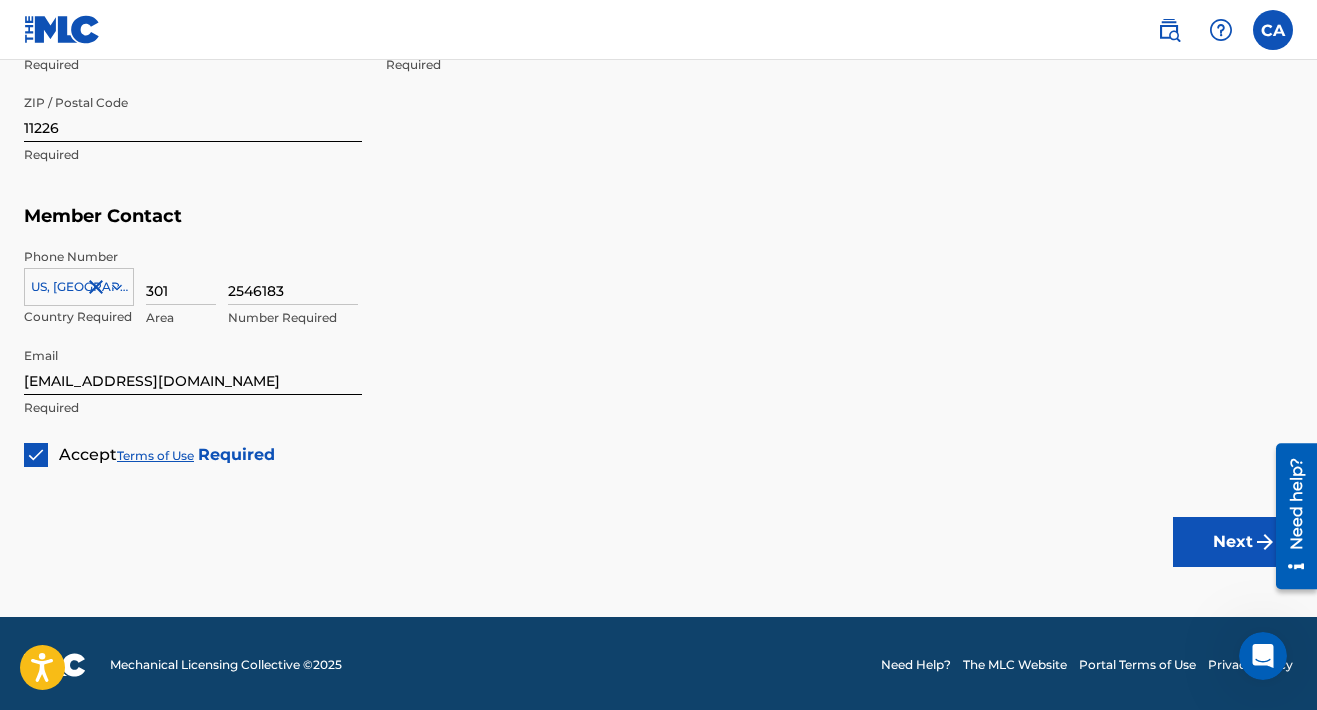click on "Next" at bounding box center (1233, 542) 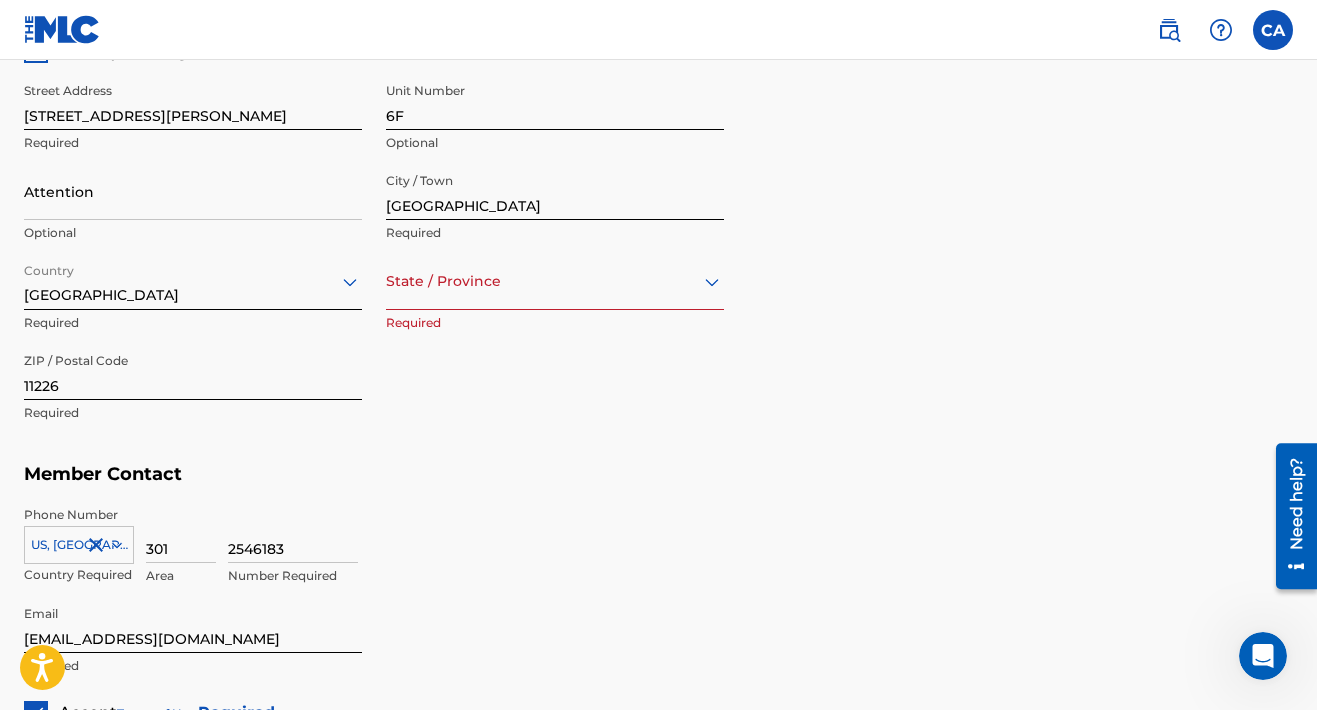 scroll, scrollTop: 971, scrollLeft: 0, axis: vertical 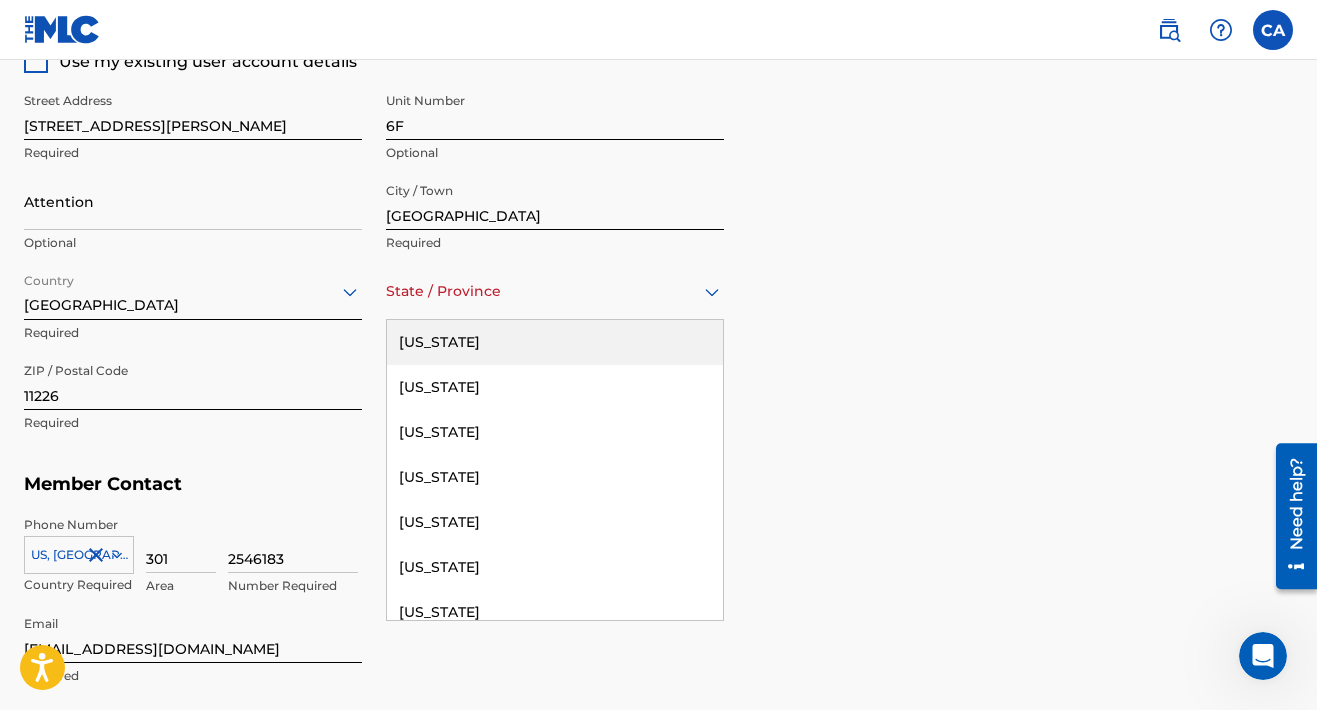 click at bounding box center (555, 291) 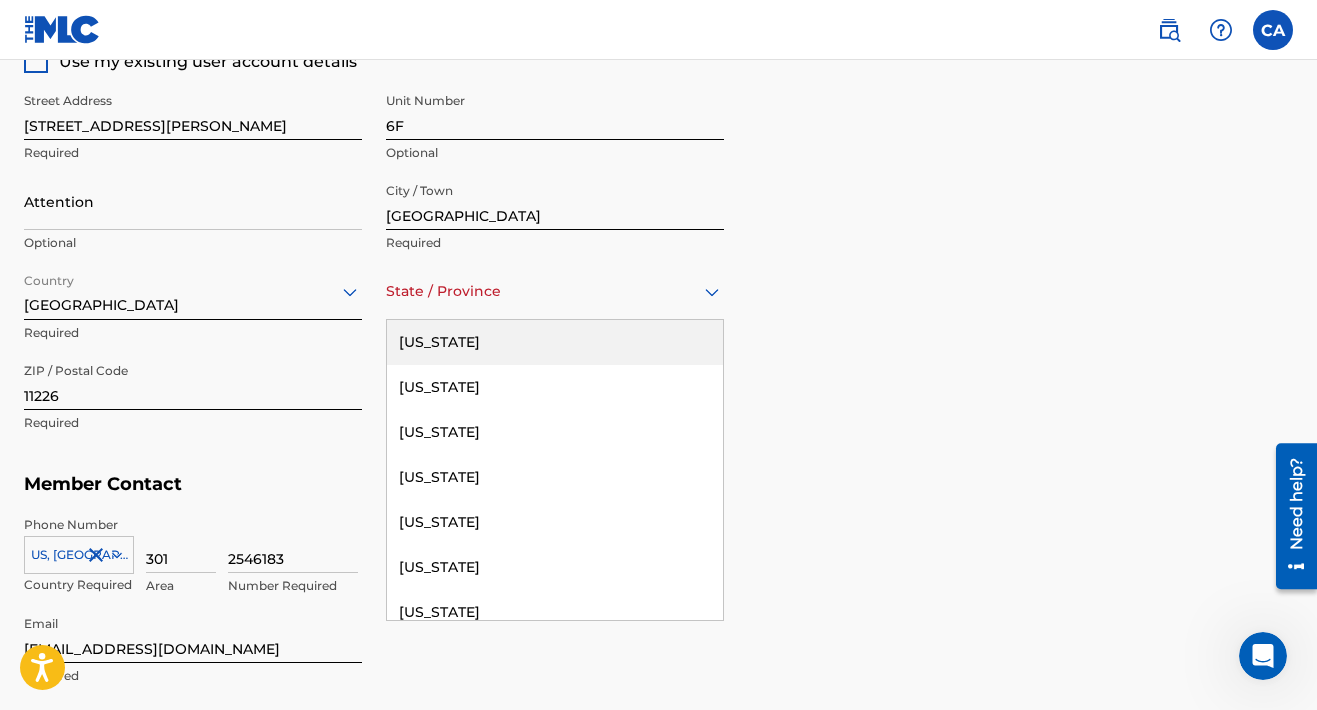 type on "n" 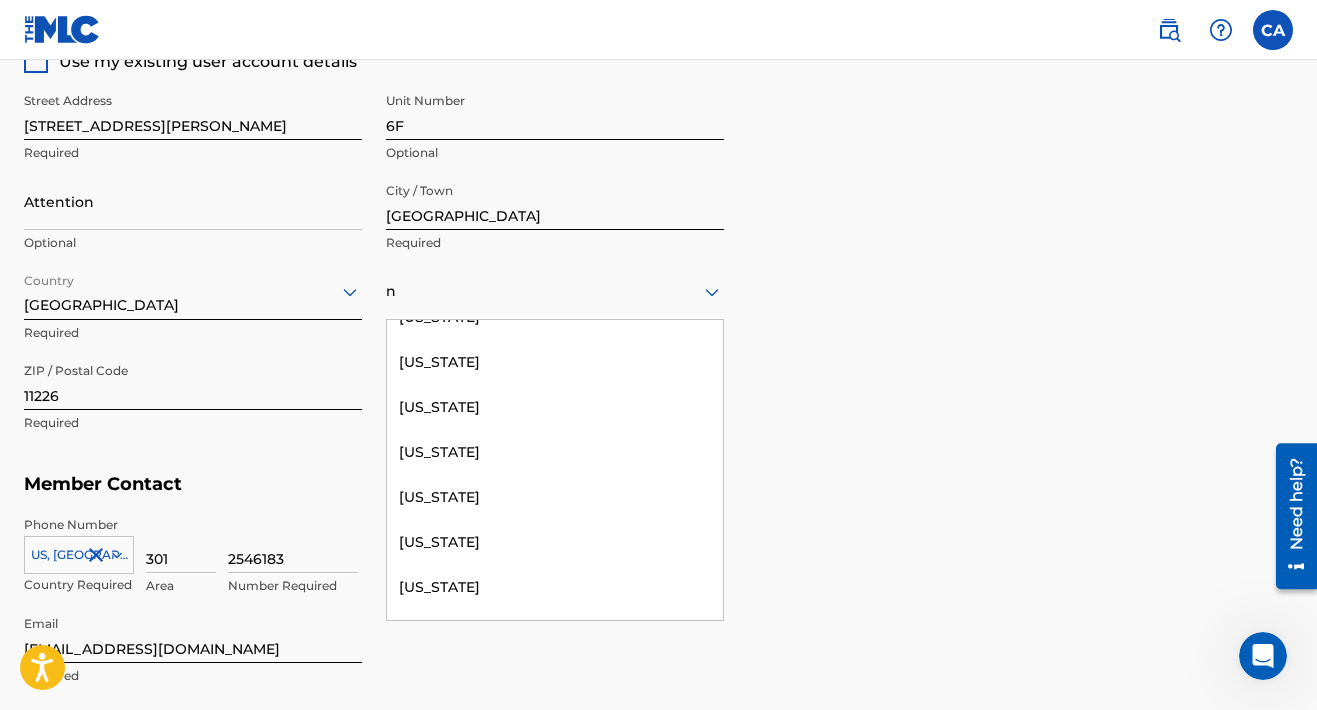 scroll, scrollTop: 741, scrollLeft: 0, axis: vertical 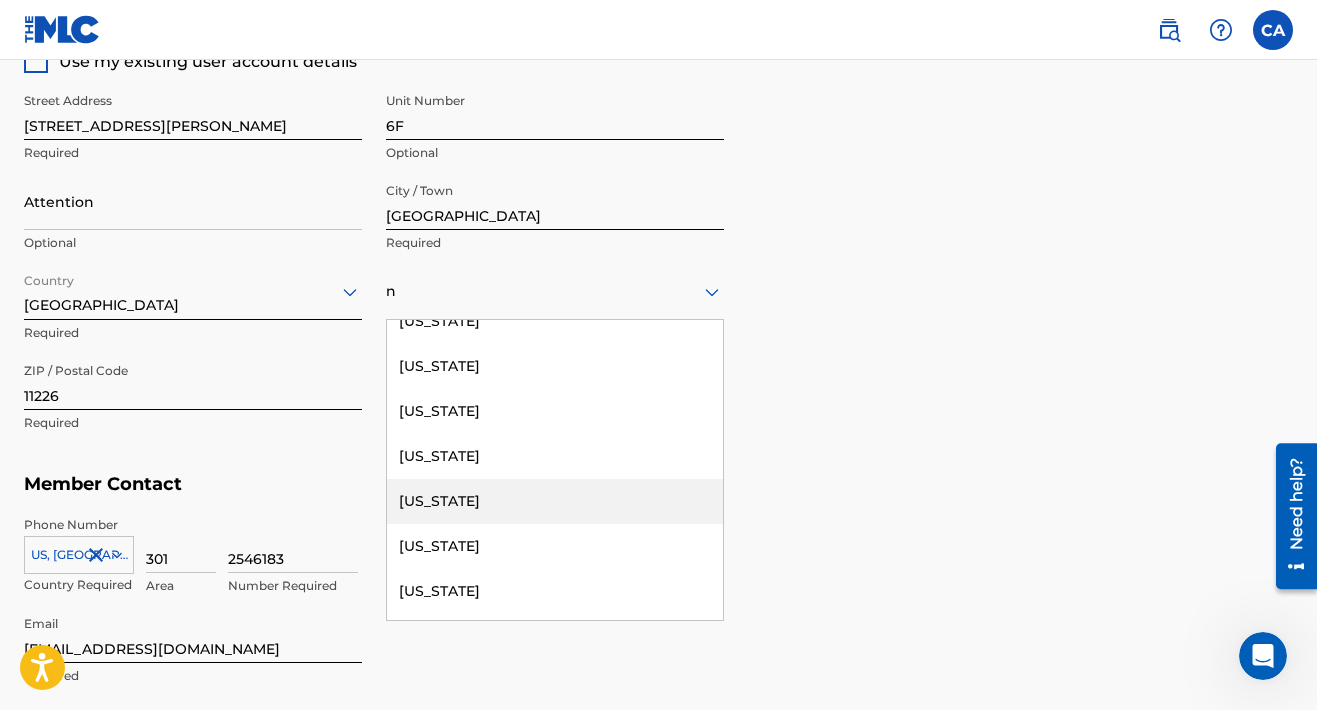 click on "[US_STATE]" at bounding box center [555, 501] 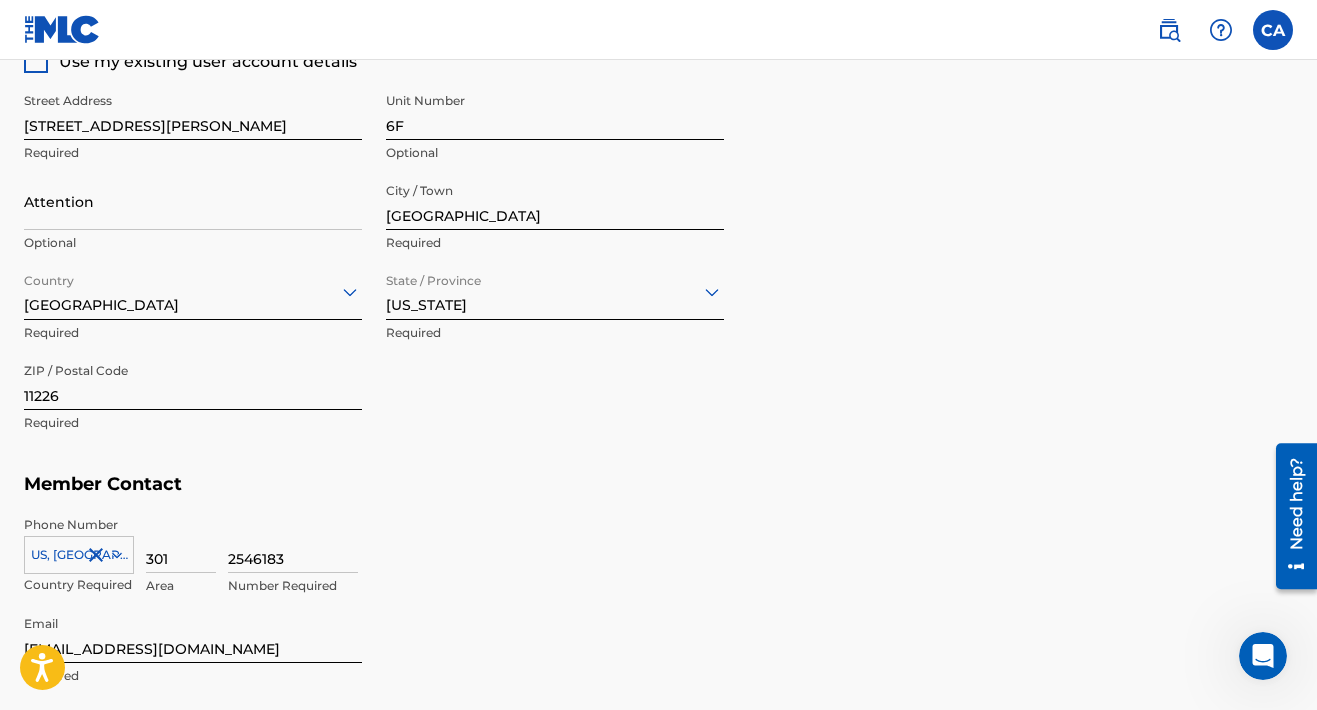 click on "2546183 Number Required" at bounding box center (760, 561) 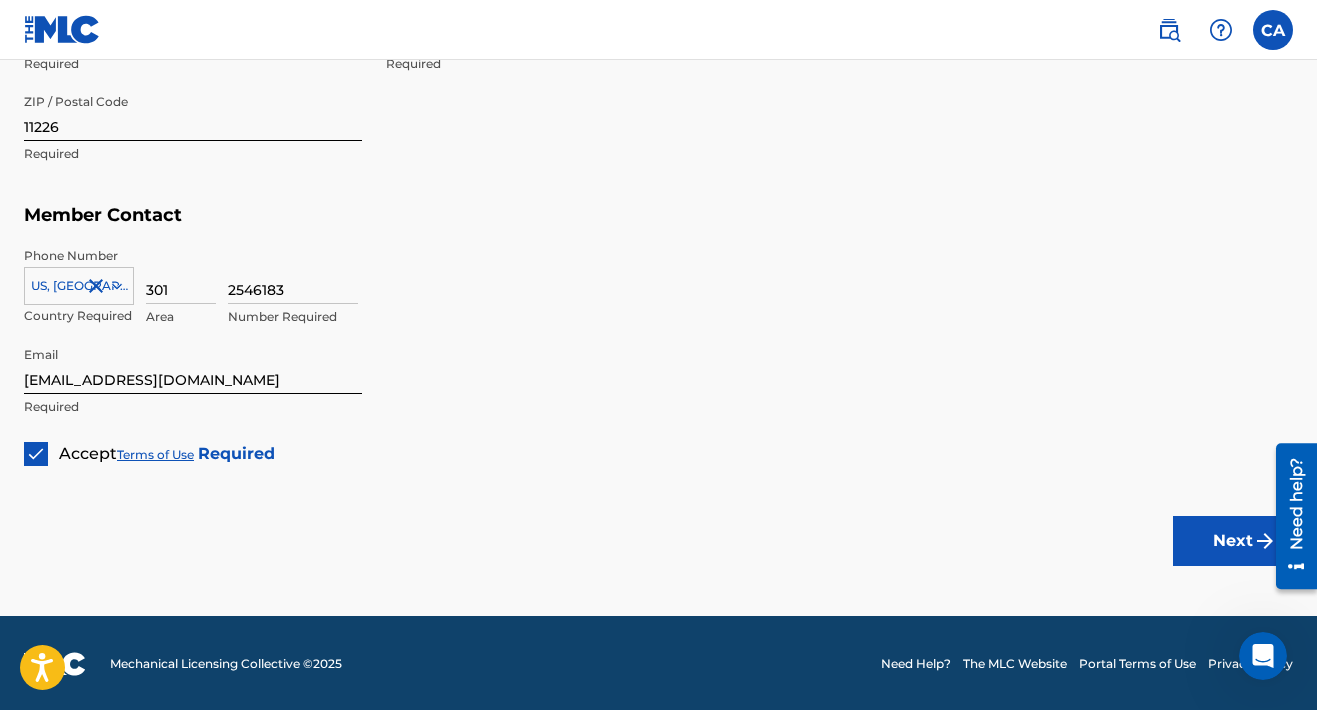 scroll, scrollTop: 1239, scrollLeft: 0, axis: vertical 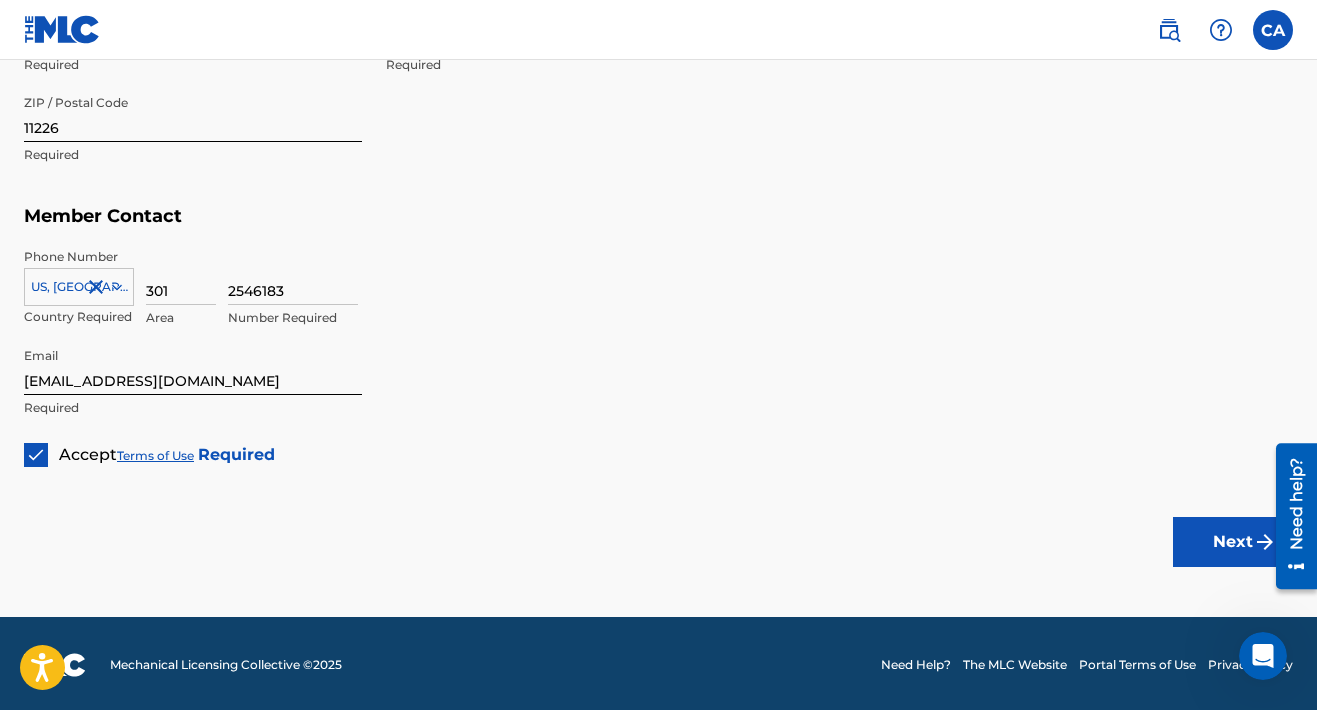 click on "Next" at bounding box center [1233, 542] 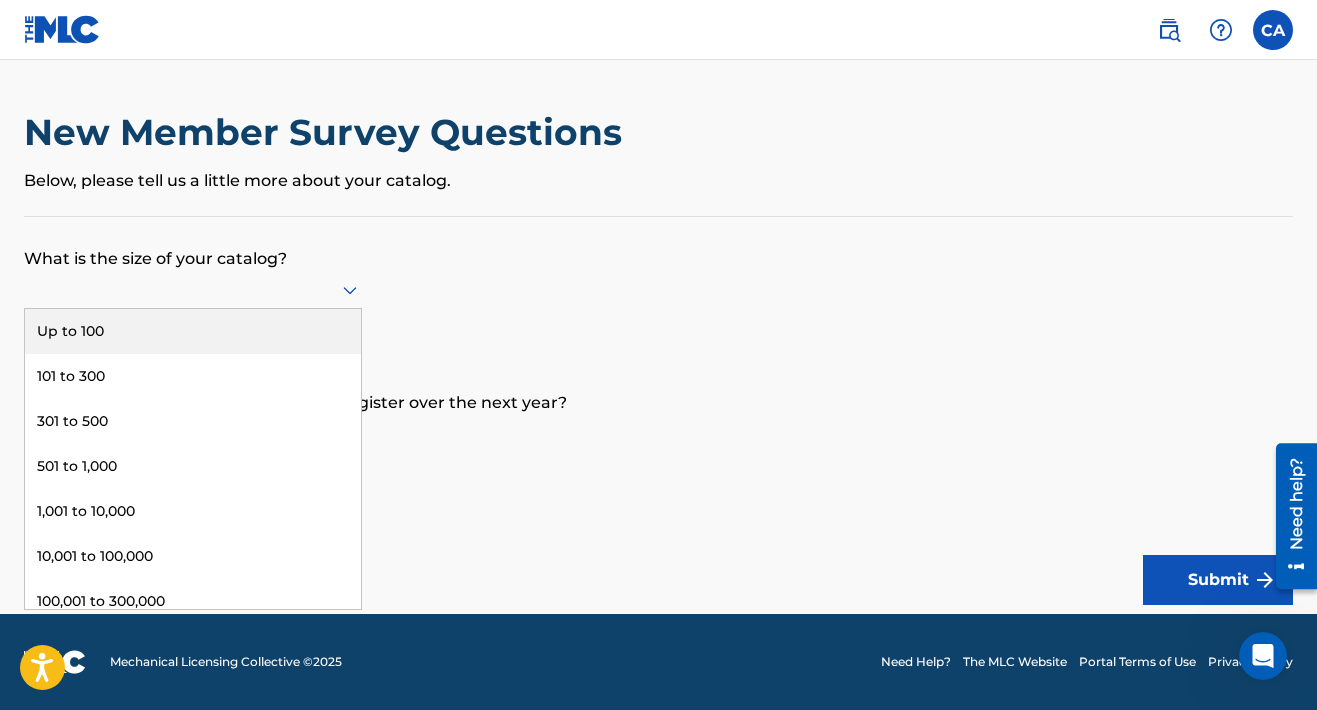 click 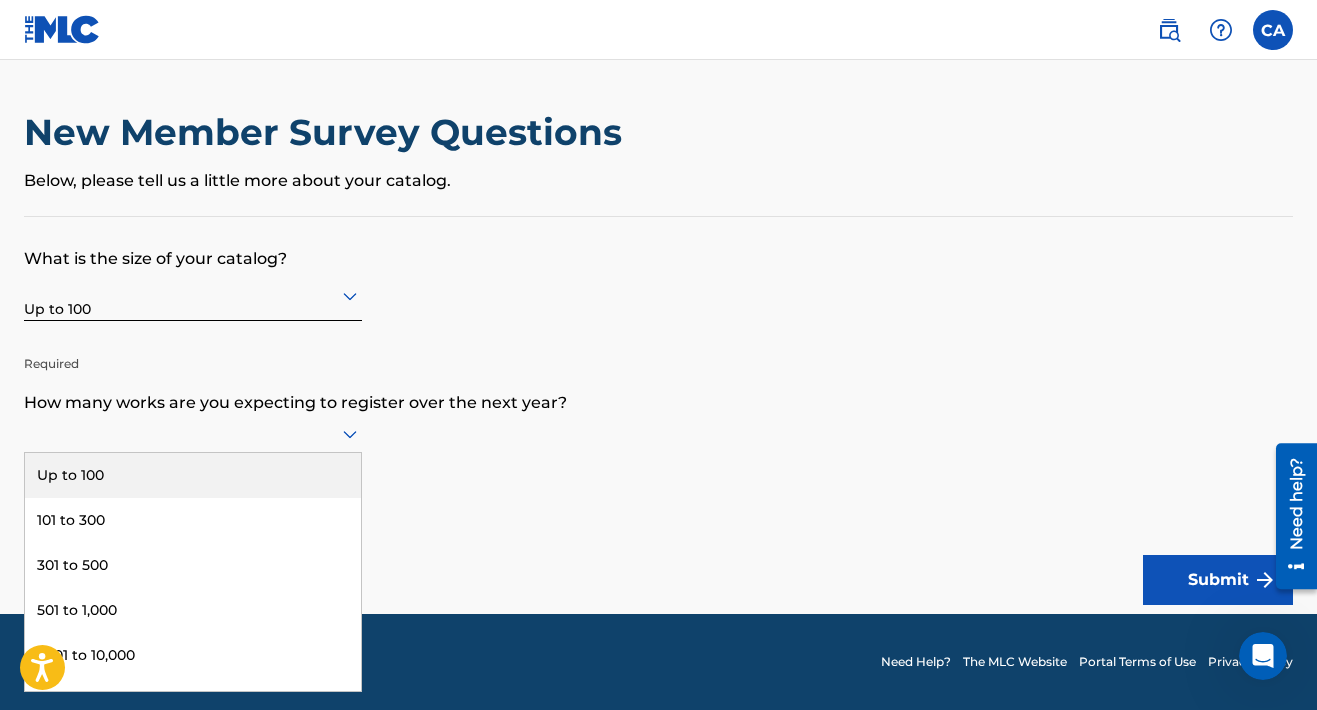 scroll, scrollTop: 1, scrollLeft: 0, axis: vertical 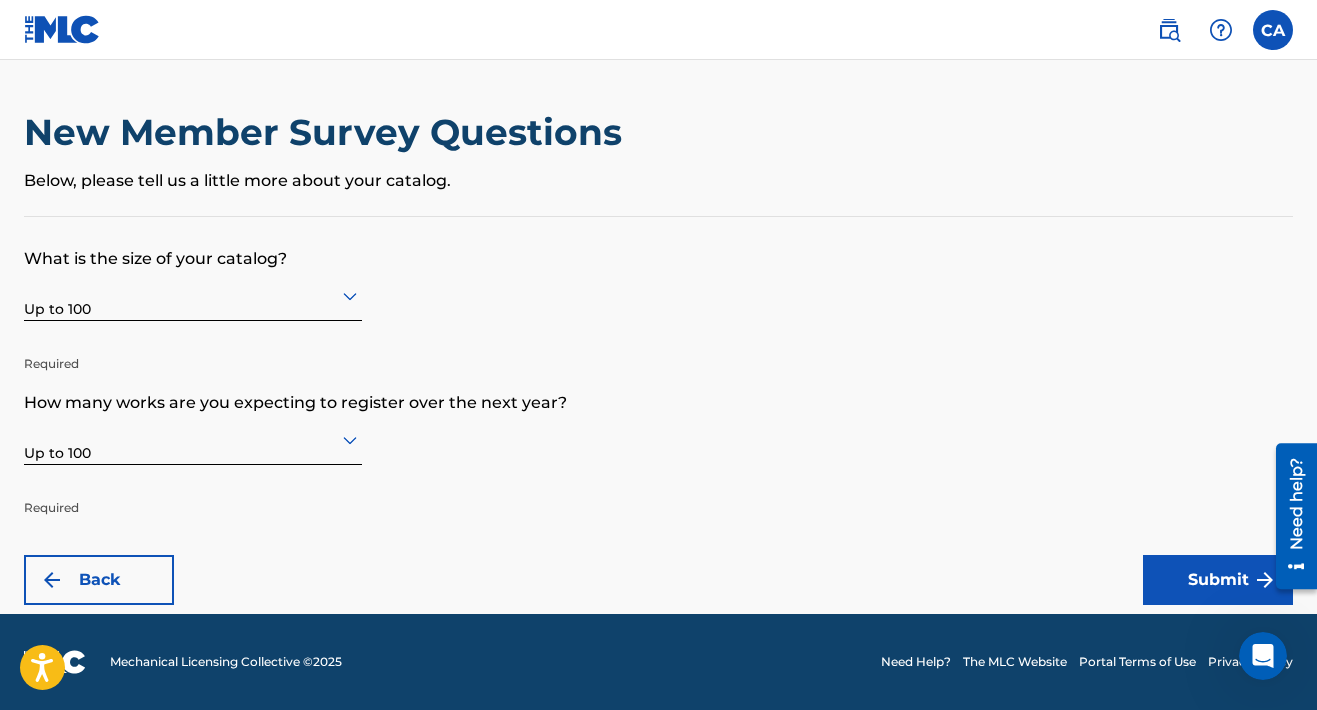 click on "Submit" at bounding box center [1218, 580] 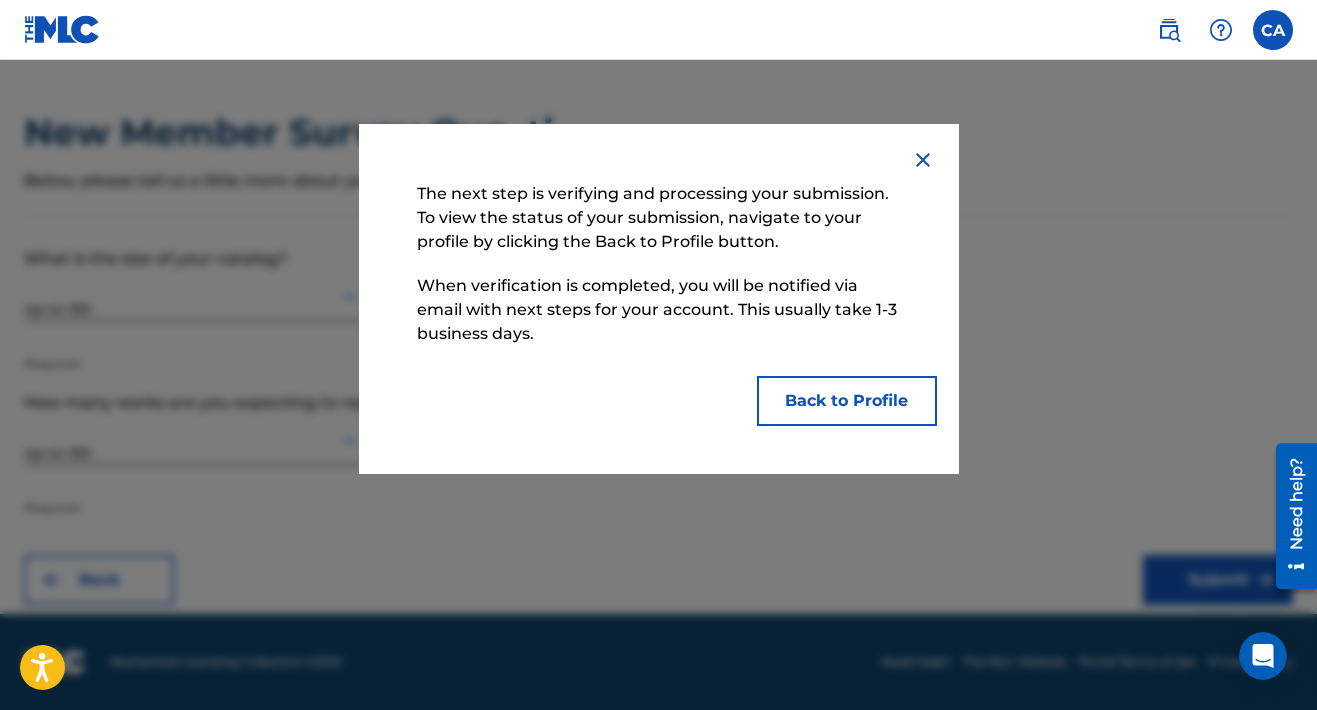 click on "Back to Profile" at bounding box center [847, 401] 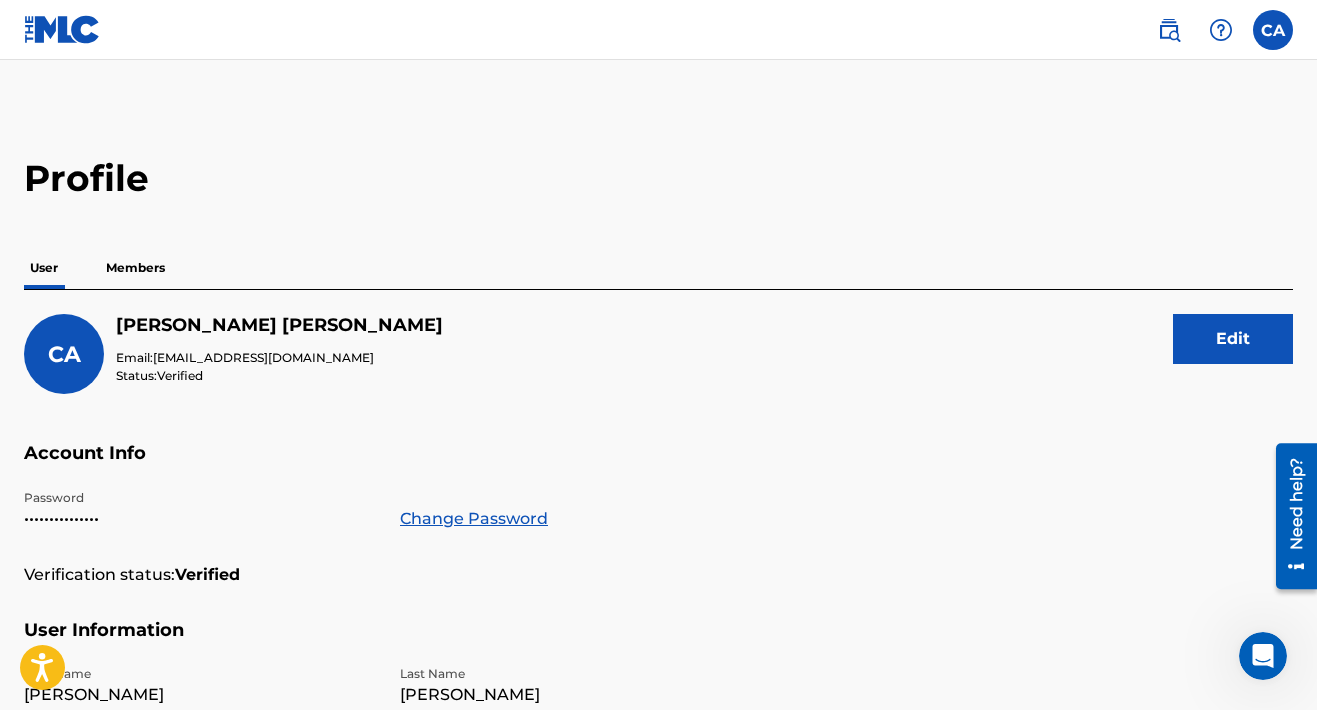 click on "Profile User Members CA [PERSON_NAME] Email:  [EMAIL_ADDRESS][DOMAIN_NAME] Status:  Verified Edit Account Info Password ••••••••••••••• Change Password Verification status:   Verified User Information First Name [PERSON_NAME] Last Name [PERSON_NAME] Date Of Birth [DEMOGRAPHIC_DATA] Address Street Address [STREET_ADDRESS] Contact Information Phone Number [PHONE_NUMBER] Email Address [EMAIL_ADDRESS][DOMAIN_NAME]" at bounding box center (658, 679) 